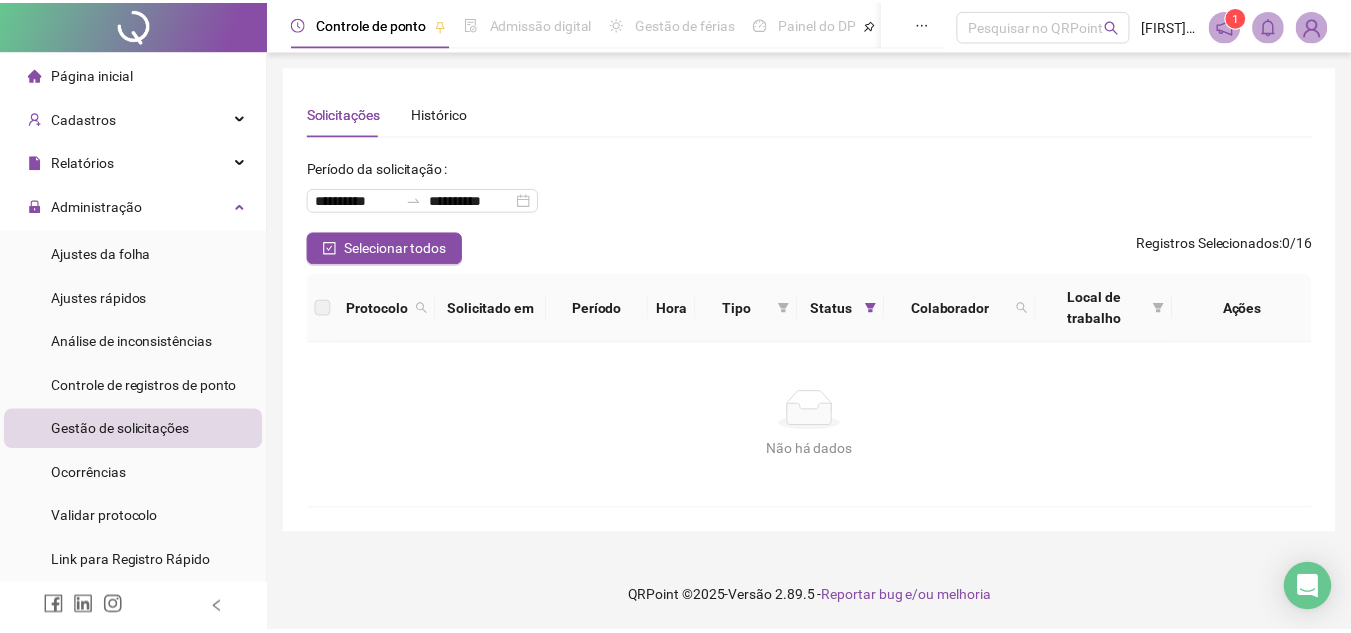 scroll, scrollTop: 0, scrollLeft: 0, axis: both 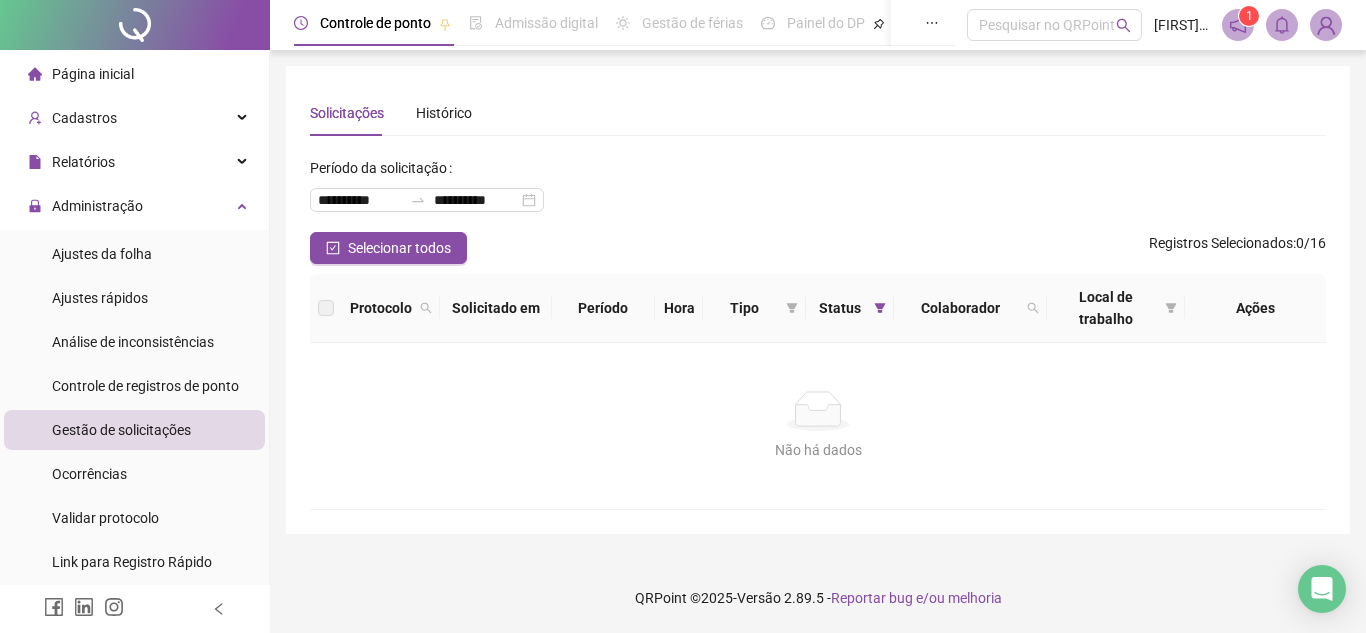 click on "Gestão de solicitações" at bounding box center [121, 430] 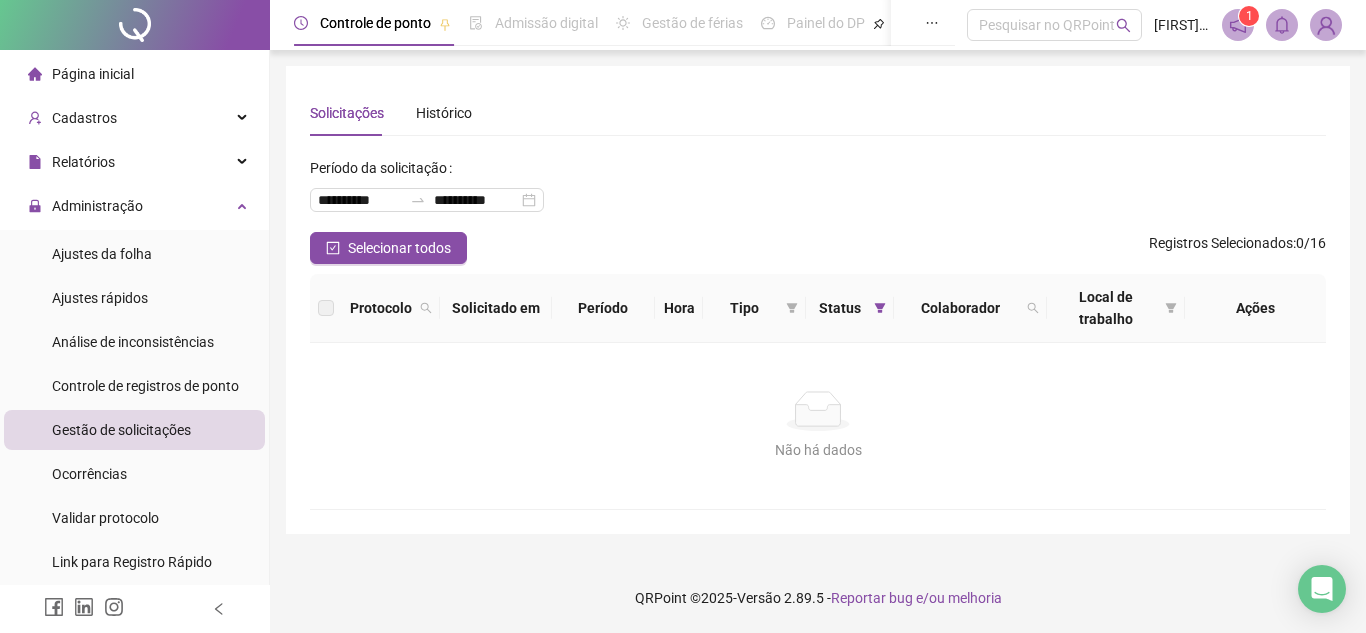 click on "Gestão de solicitações" at bounding box center (121, 430) 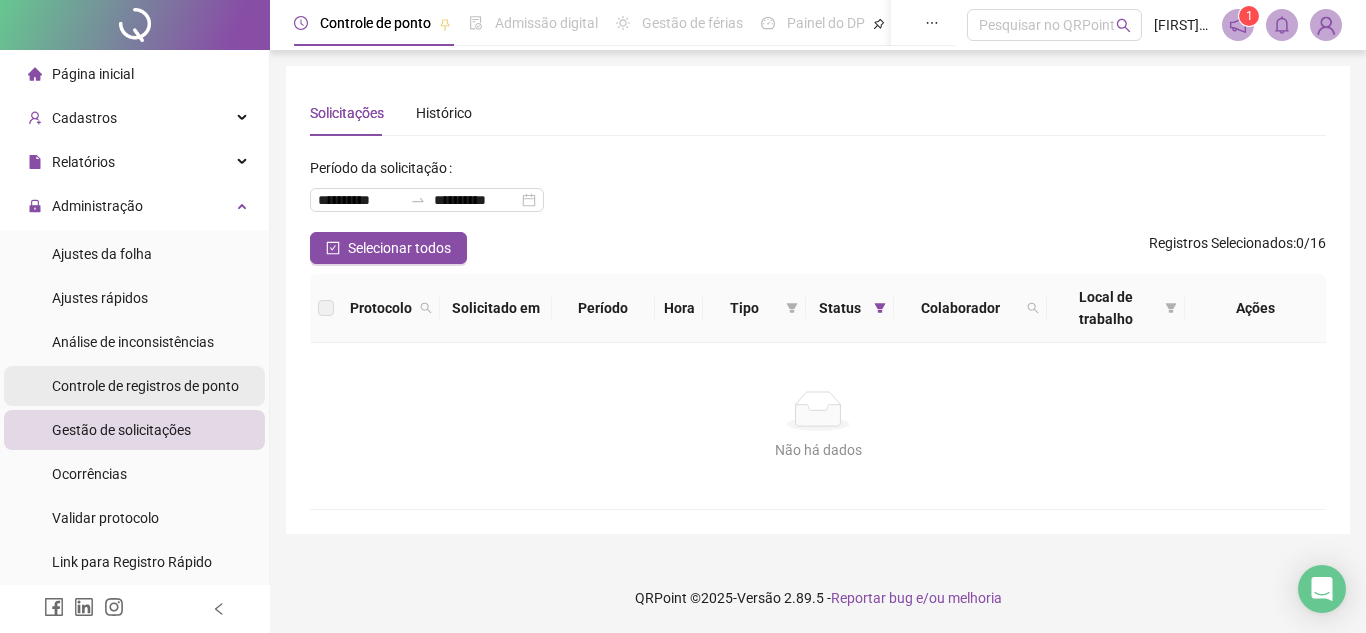 click on "Controle de registros de ponto" at bounding box center [145, 386] 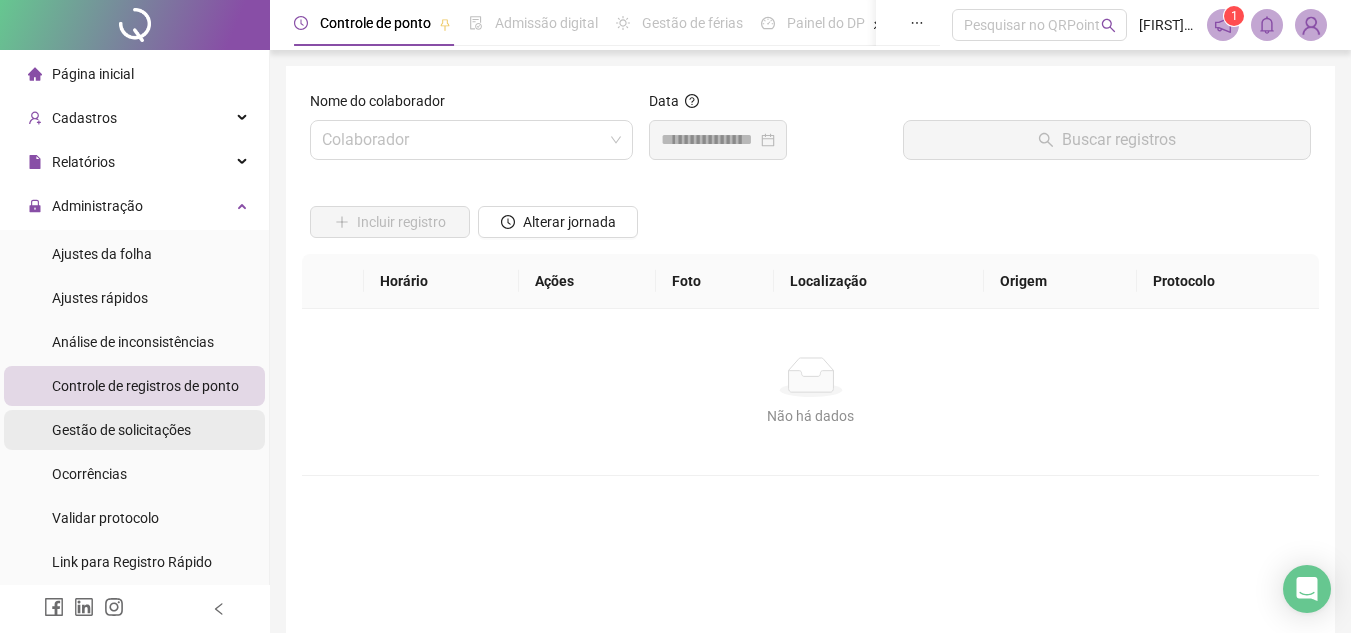 click on "Gestão de solicitações" at bounding box center [121, 430] 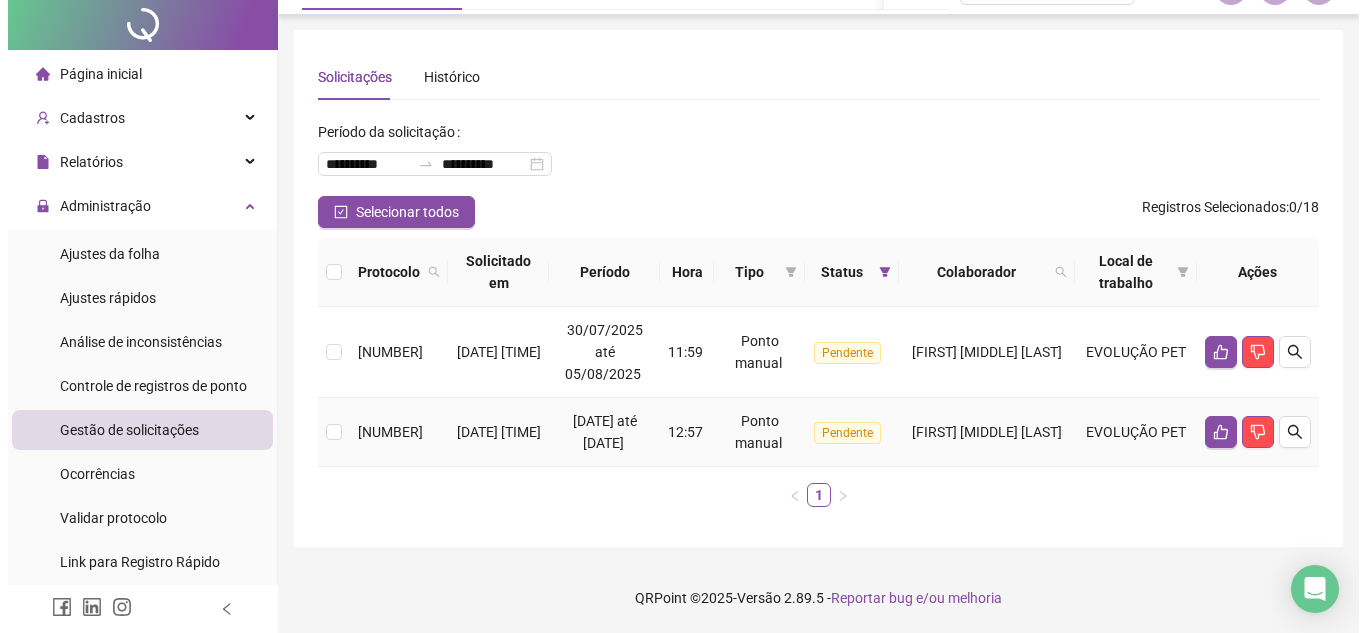 scroll, scrollTop: 58, scrollLeft: 0, axis: vertical 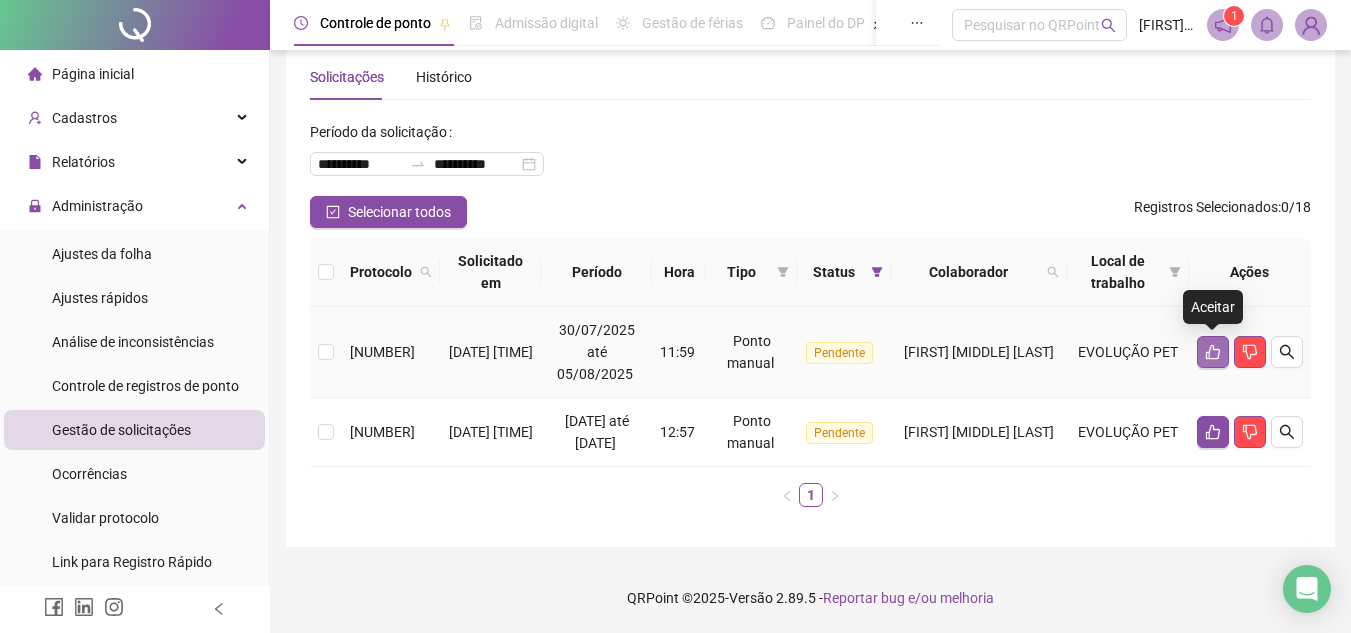 click at bounding box center (1213, 352) 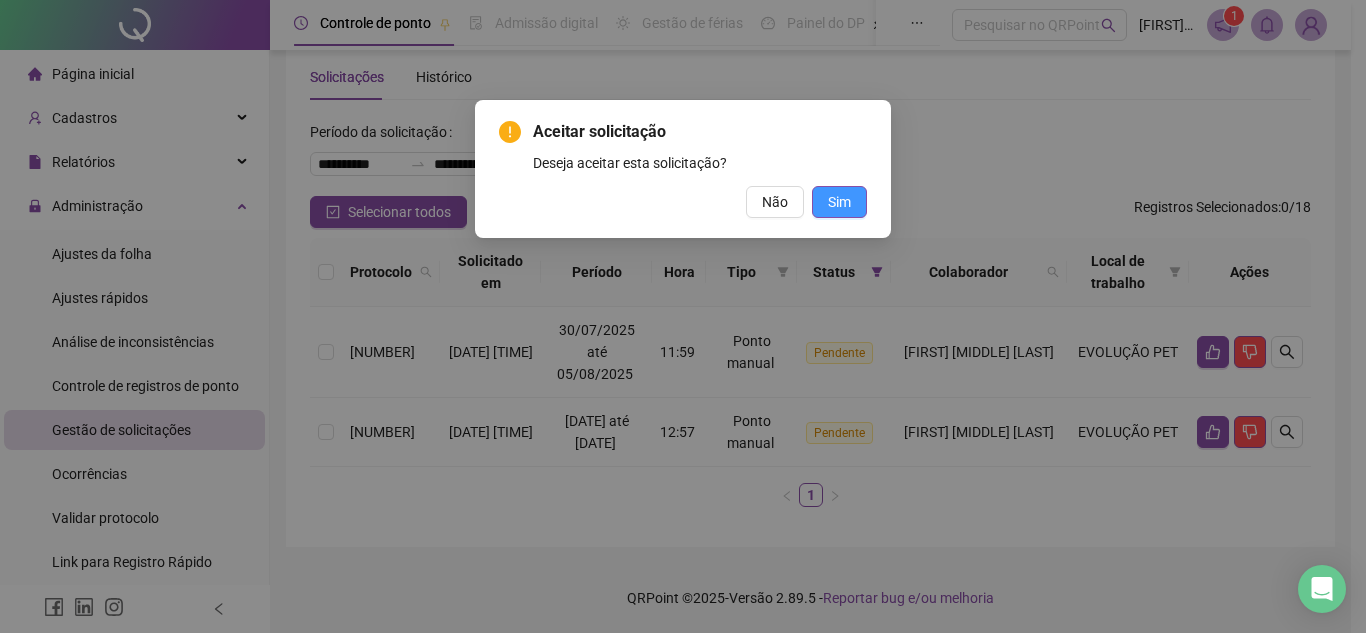 click on "Sim" at bounding box center (839, 202) 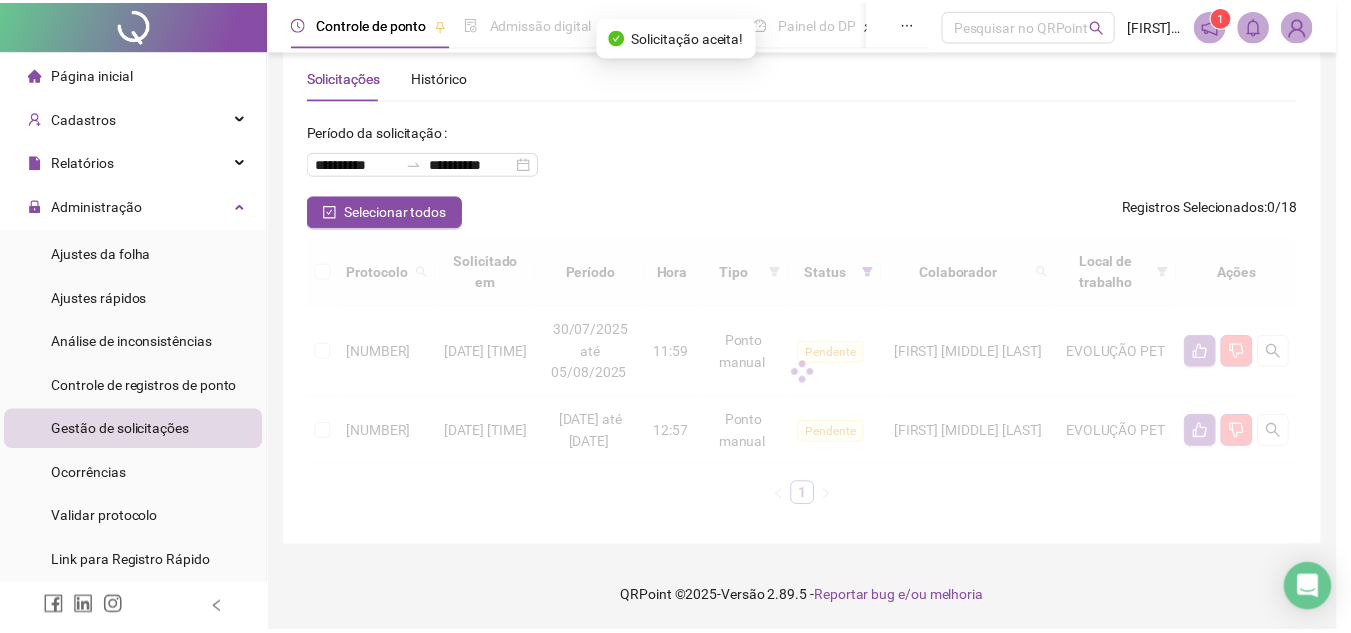 scroll, scrollTop: 0, scrollLeft: 0, axis: both 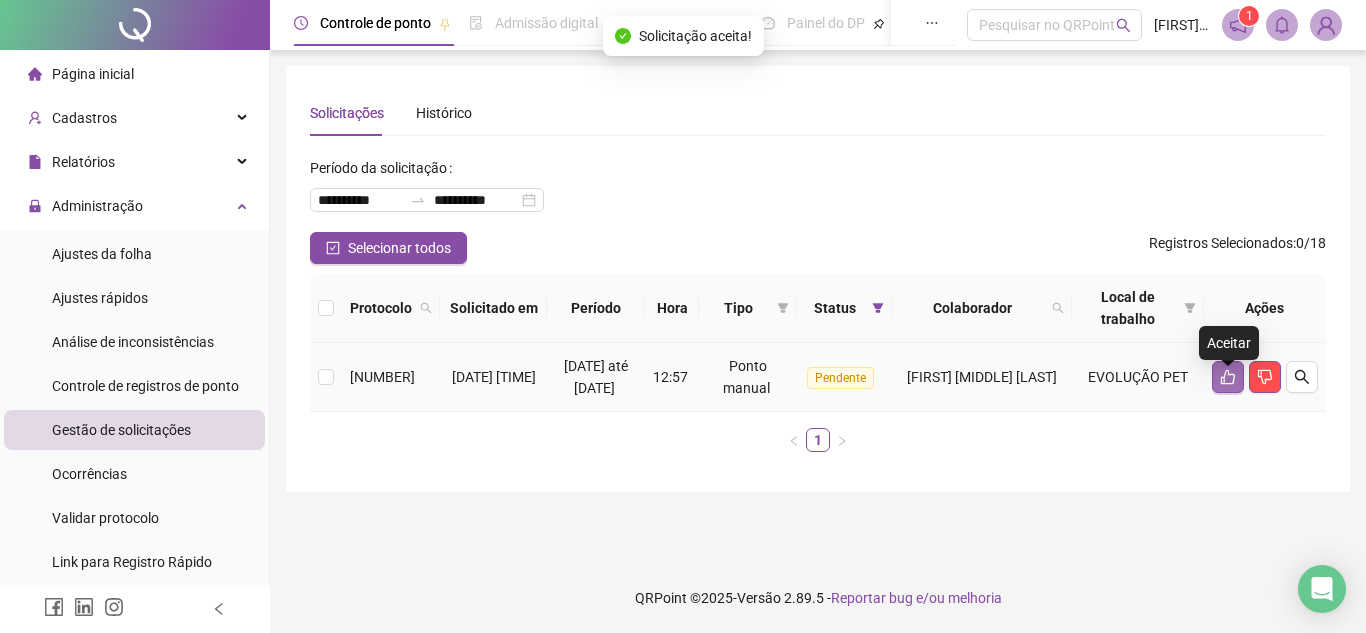 click 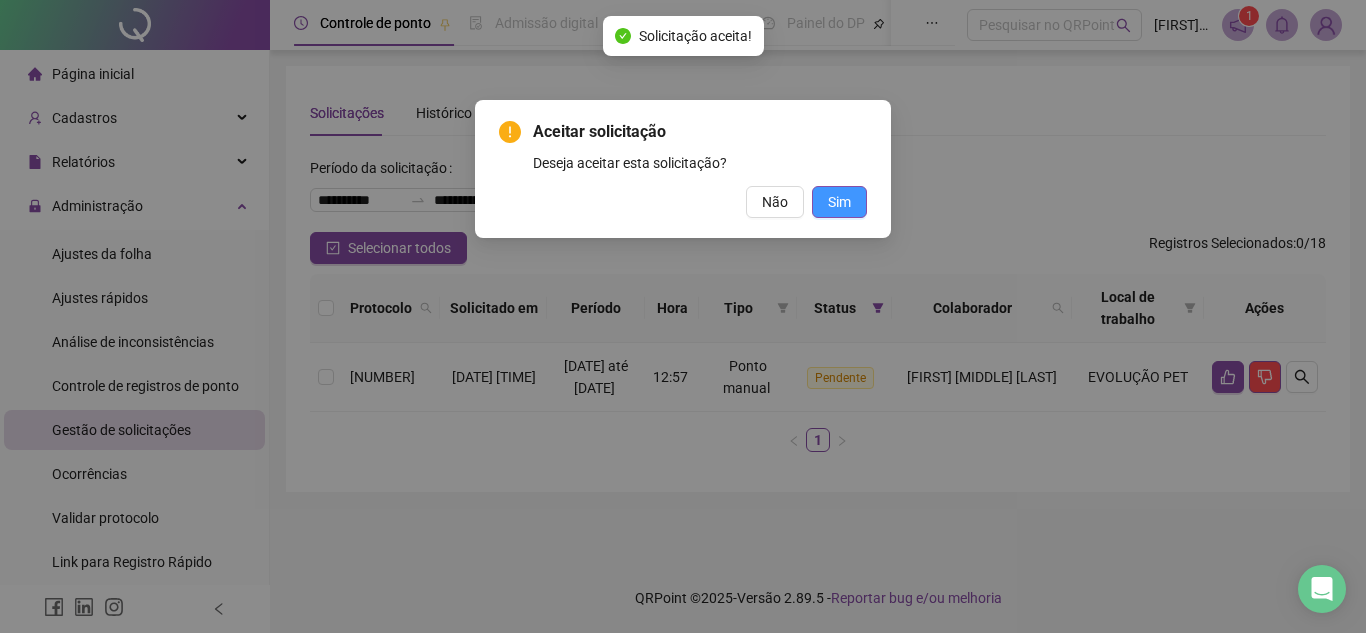 click on "Sim" at bounding box center [839, 202] 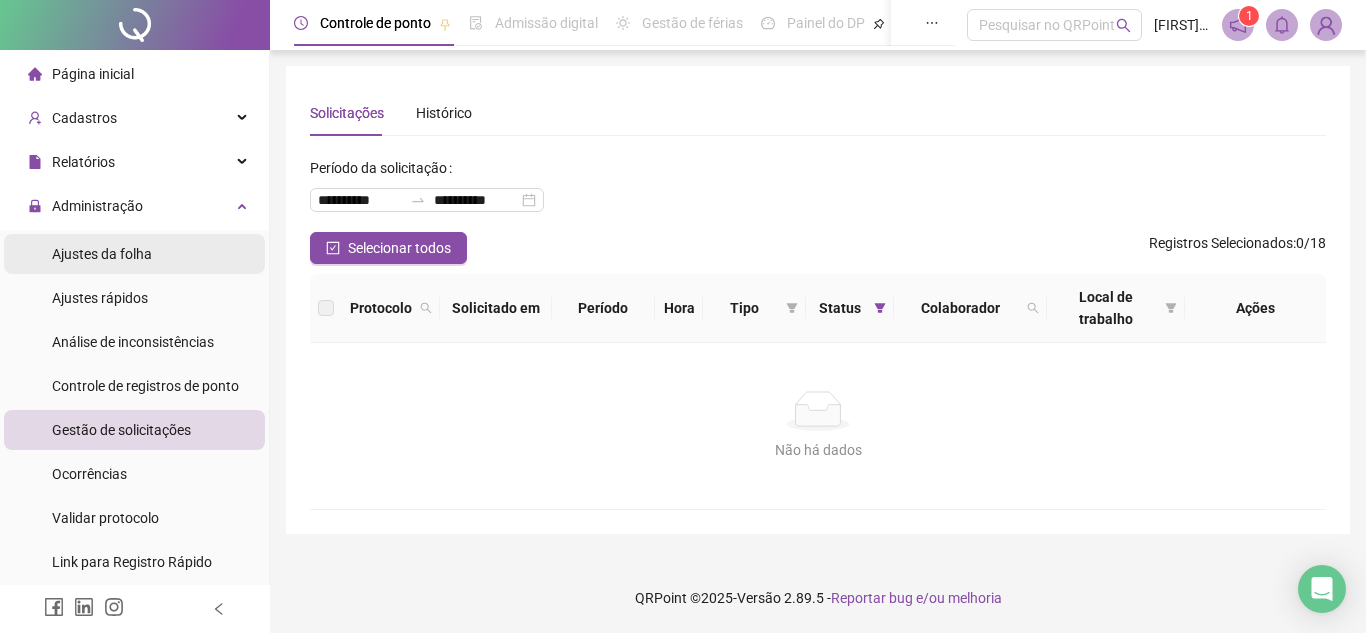 click on "Ajustes da folha" at bounding box center (102, 254) 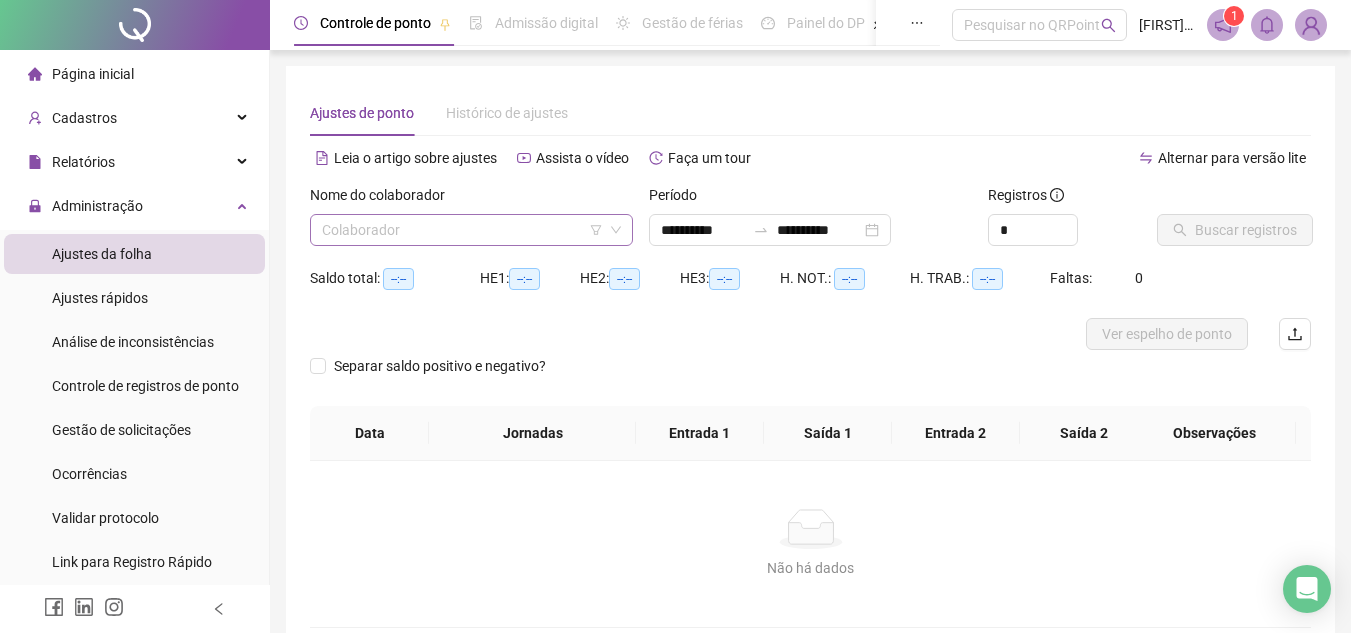 click at bounding box center (462, 230) 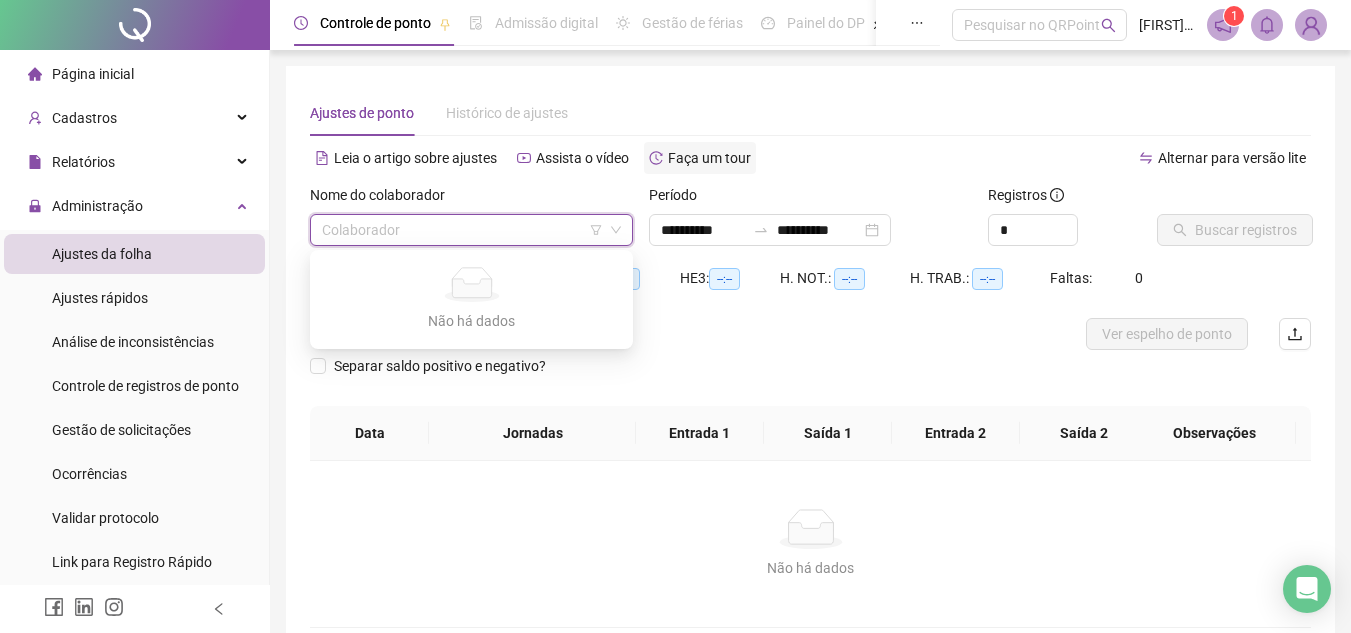 click on "Faça um tour" at bounding box center [709, 158] 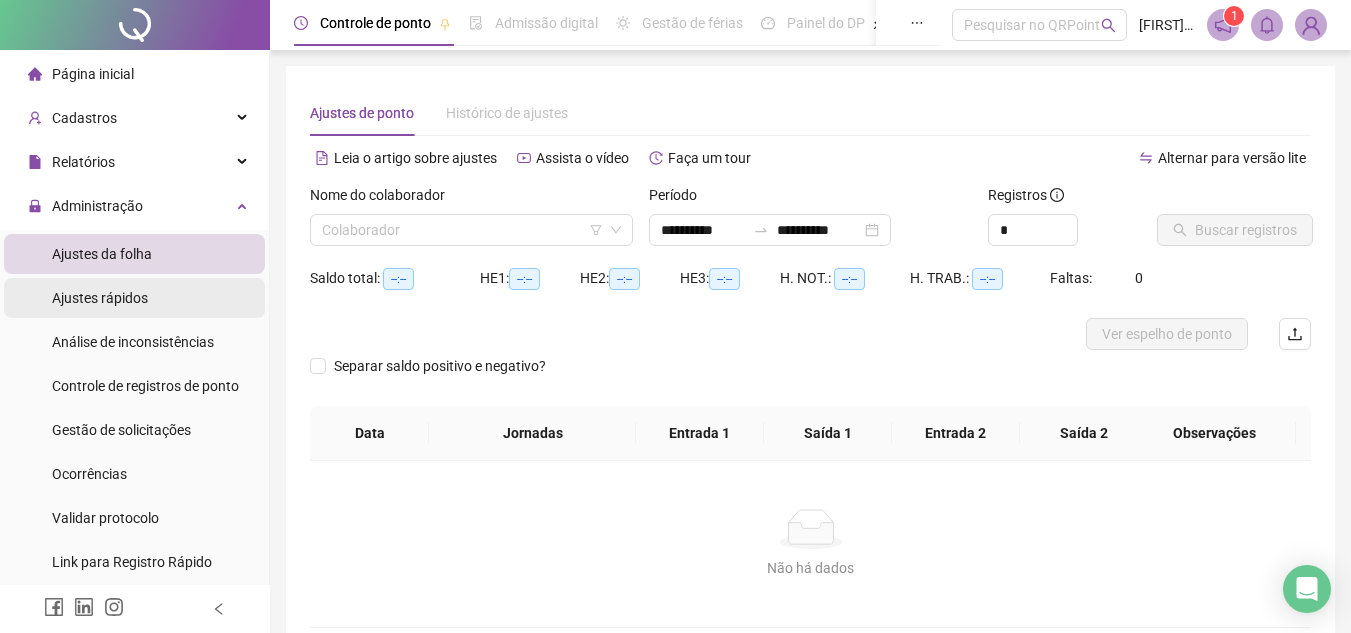 click on "Ajustes rápidos" at bounding box center [100, 298] 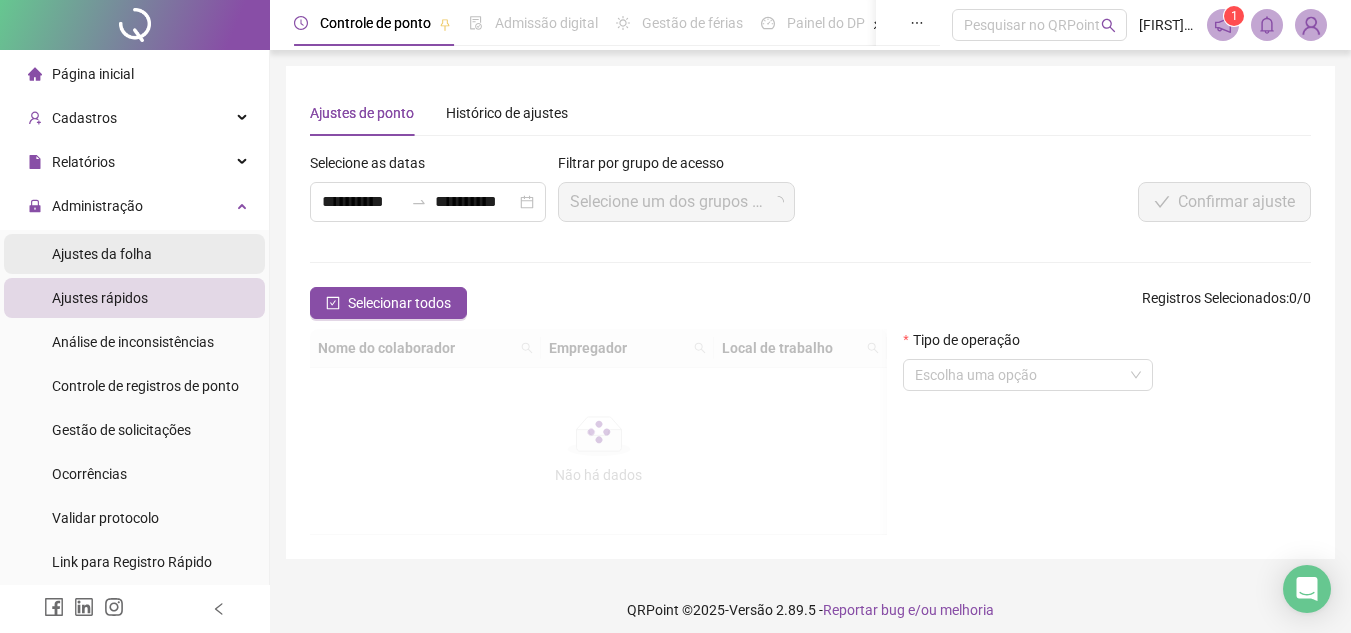 click on "Ajustes da folha" at bounding box center (102, 254) 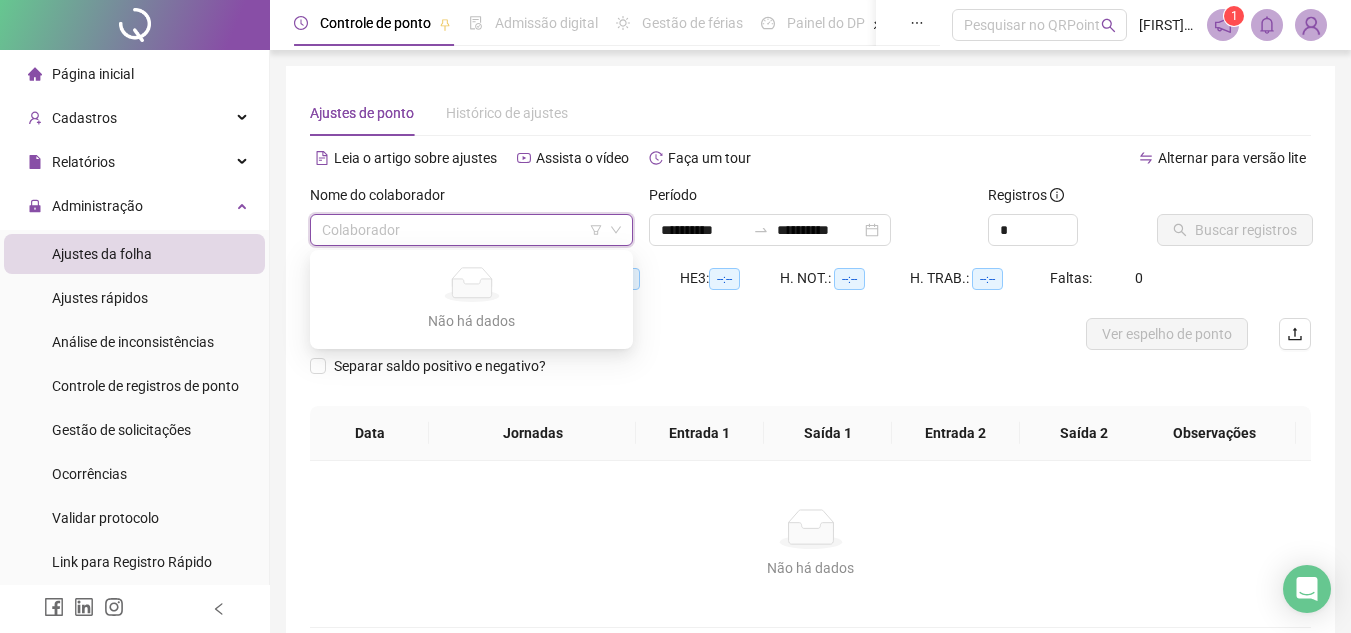 click at bounding box center [462, 230] 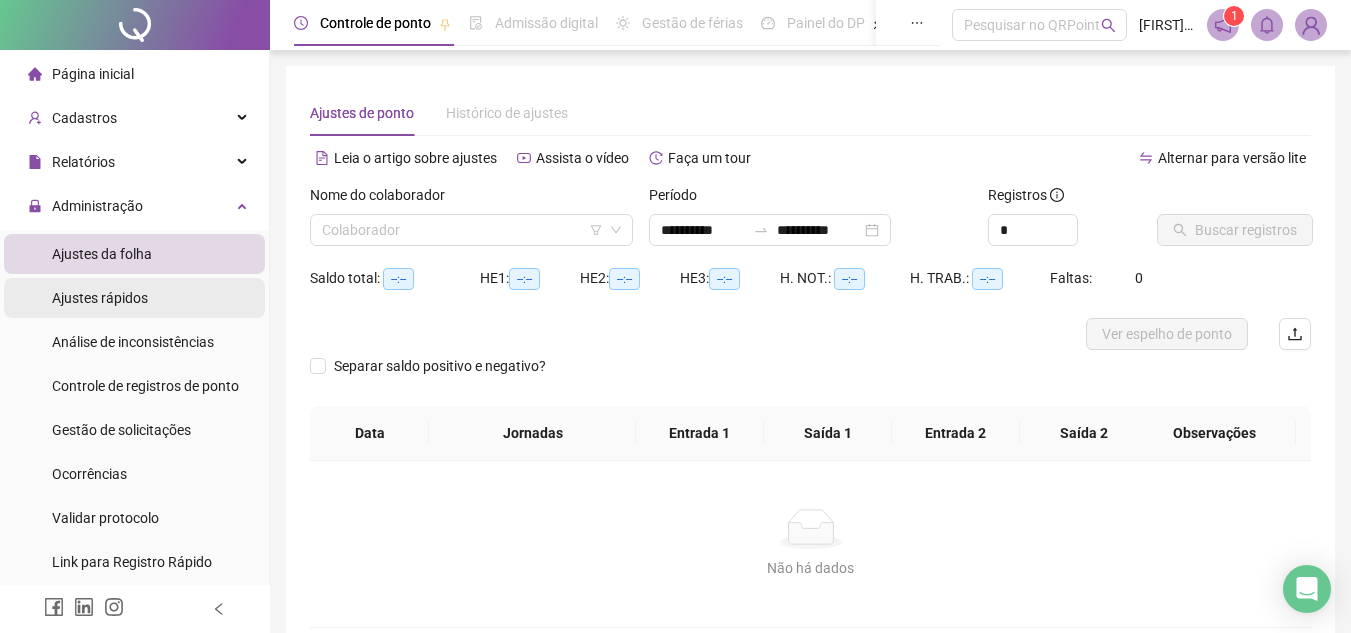 click on "Ajustes rápidos" at bounding box center (100, 298) 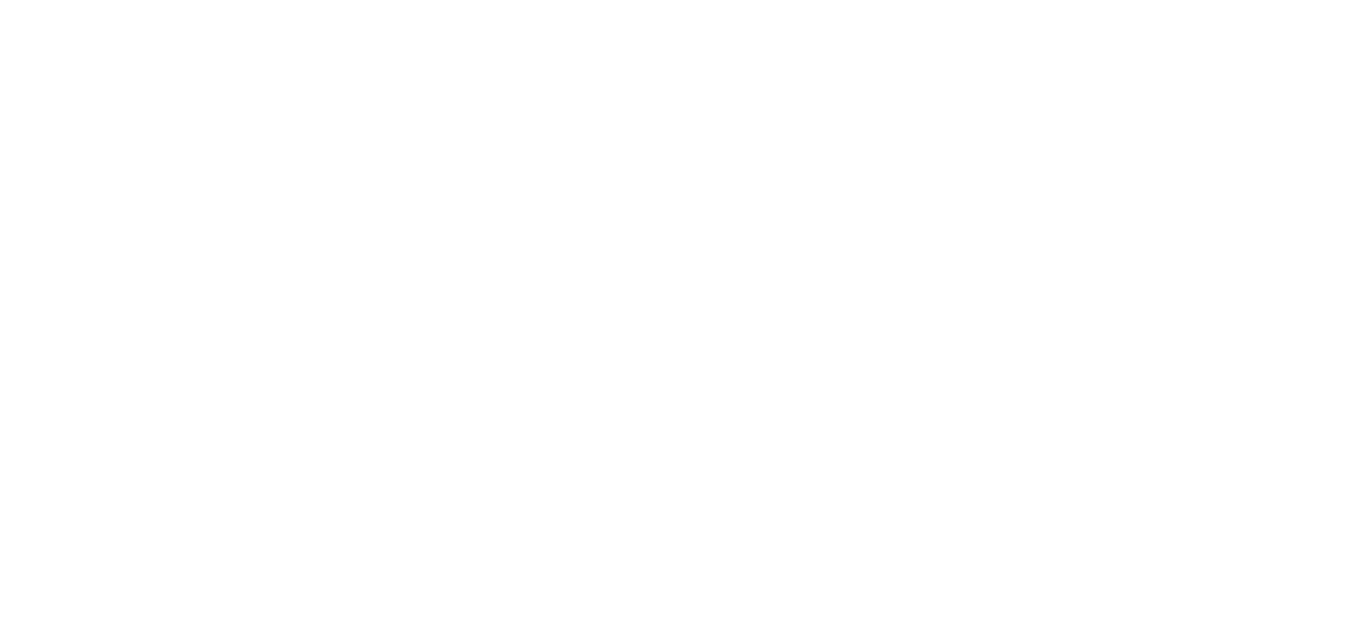 scroll, scrollTop: 0, scrollLeft: 0, axis: both 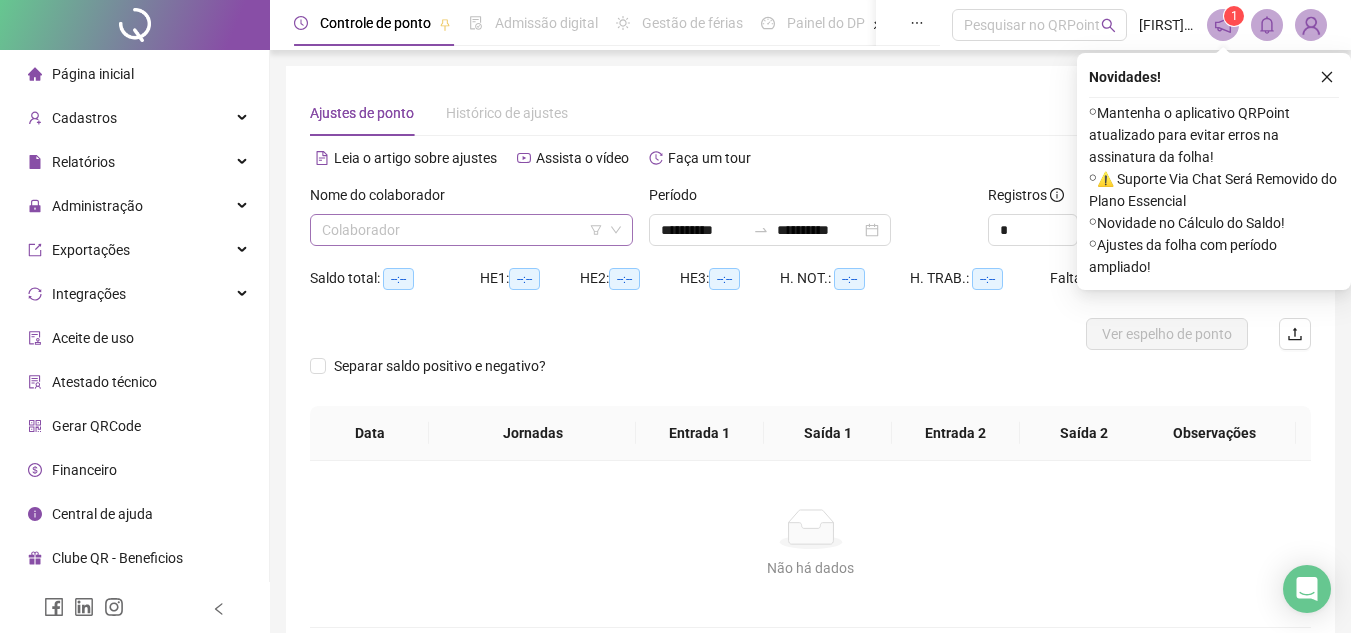 click at bounding box center [462, 230] 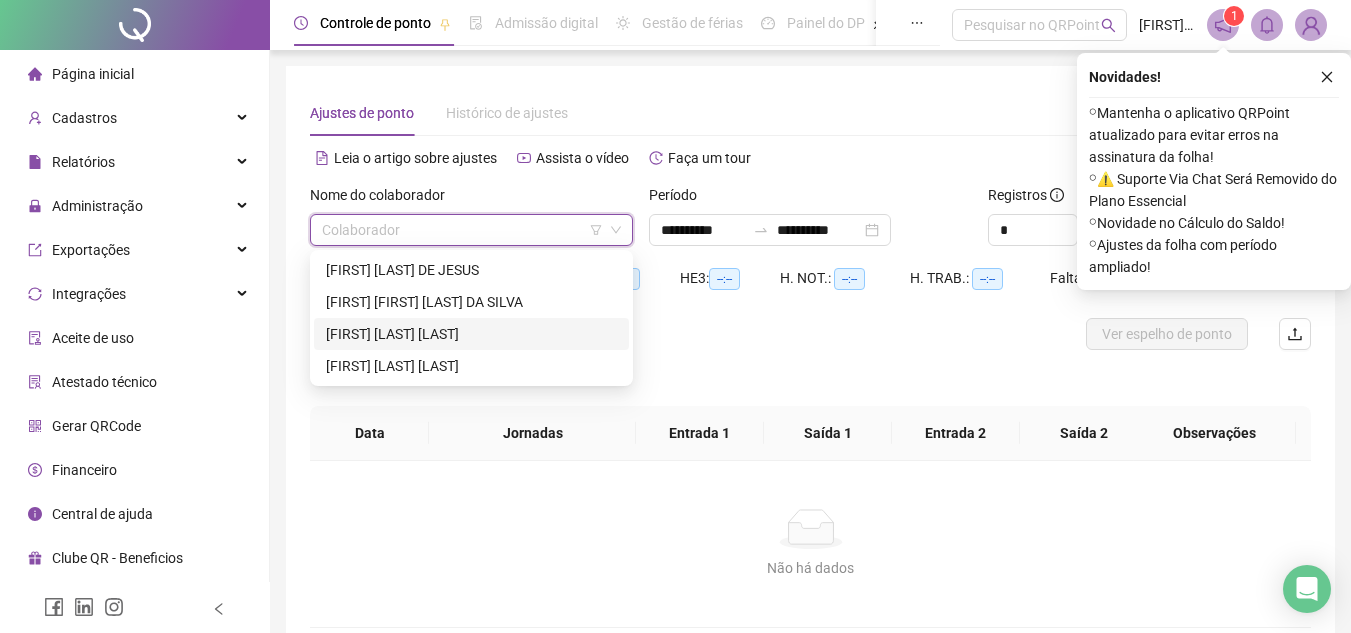 click on "[FIRST] [LAST] [LAST]" at bounding box center [471, 334] 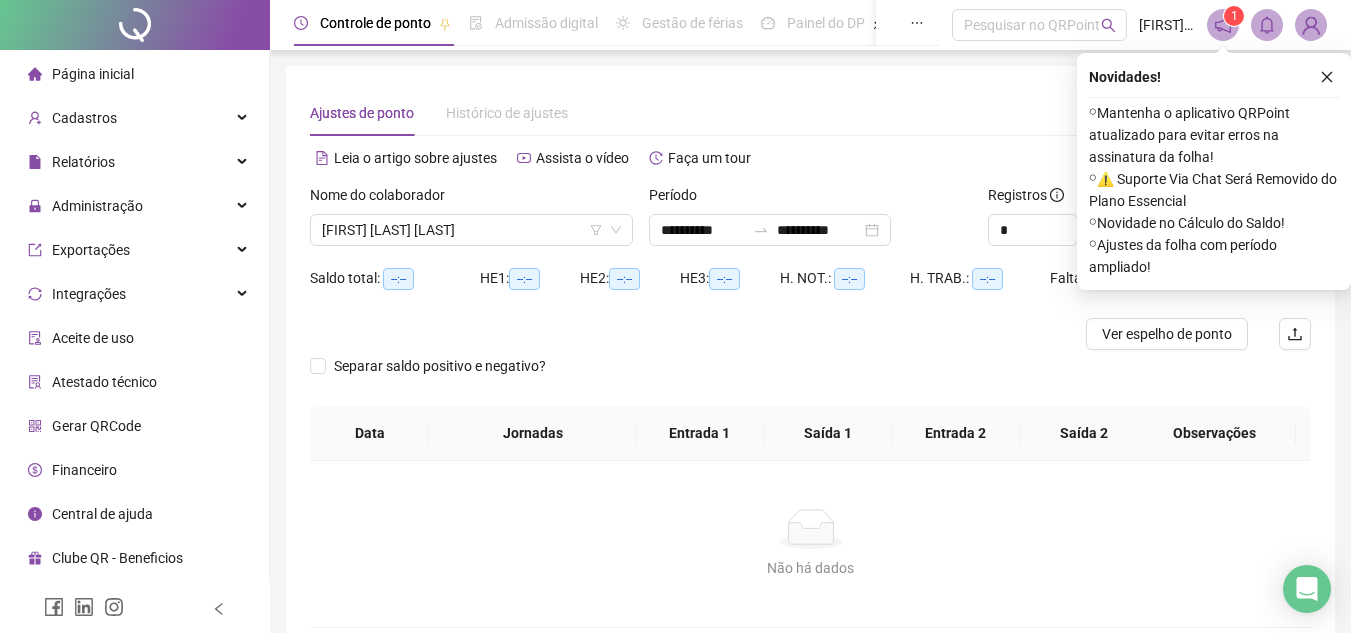 click on "Ajustes de ponto Histórico de ajustes" at bounding box center [810, 113] 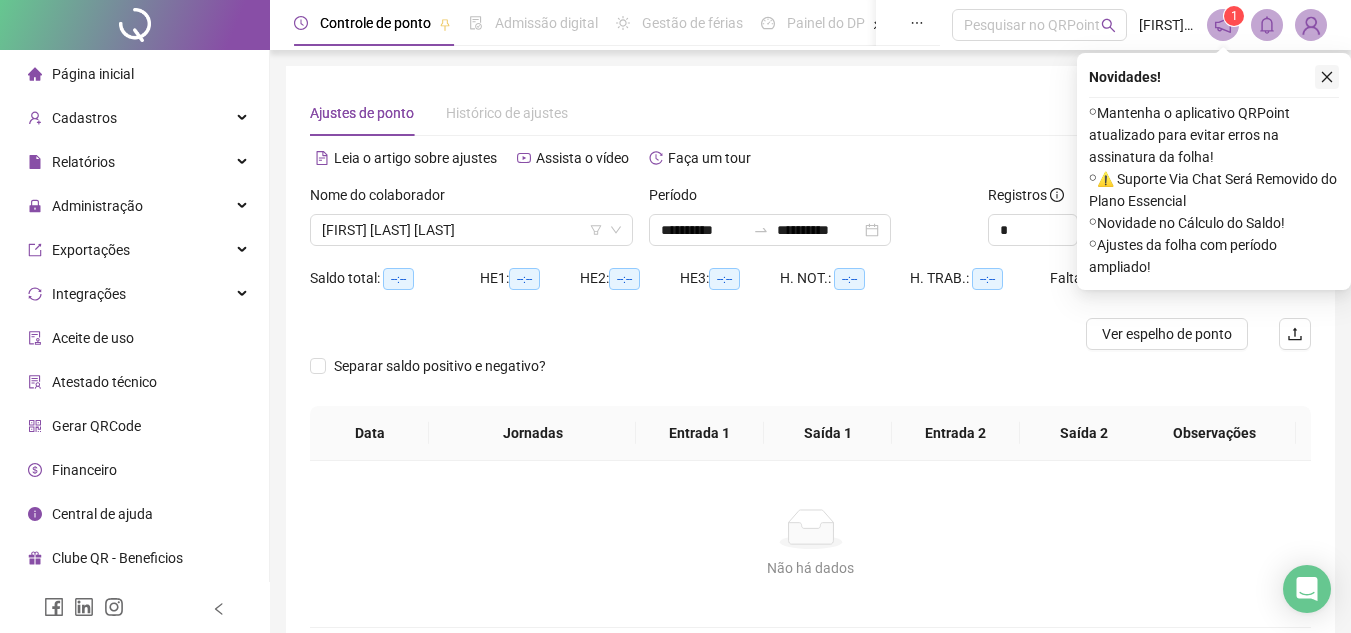 click at bounding box center [1327, 77] 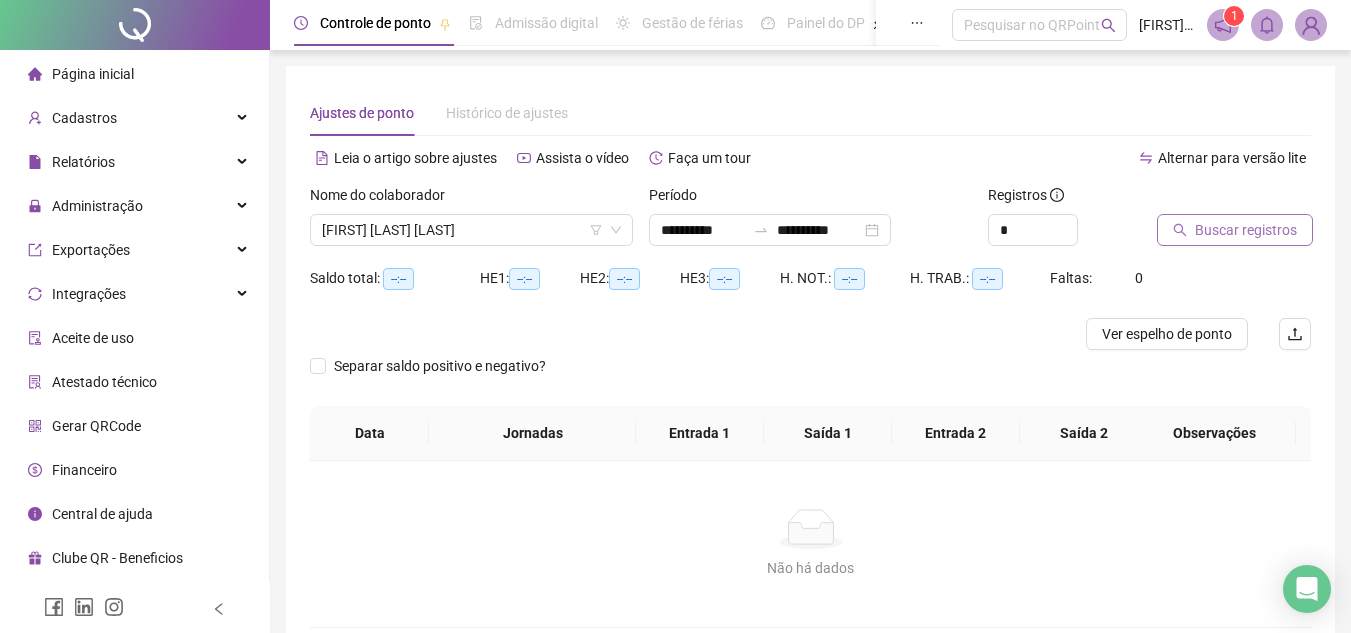 click on "Buscar registros" at bounding box center (1246, 230) 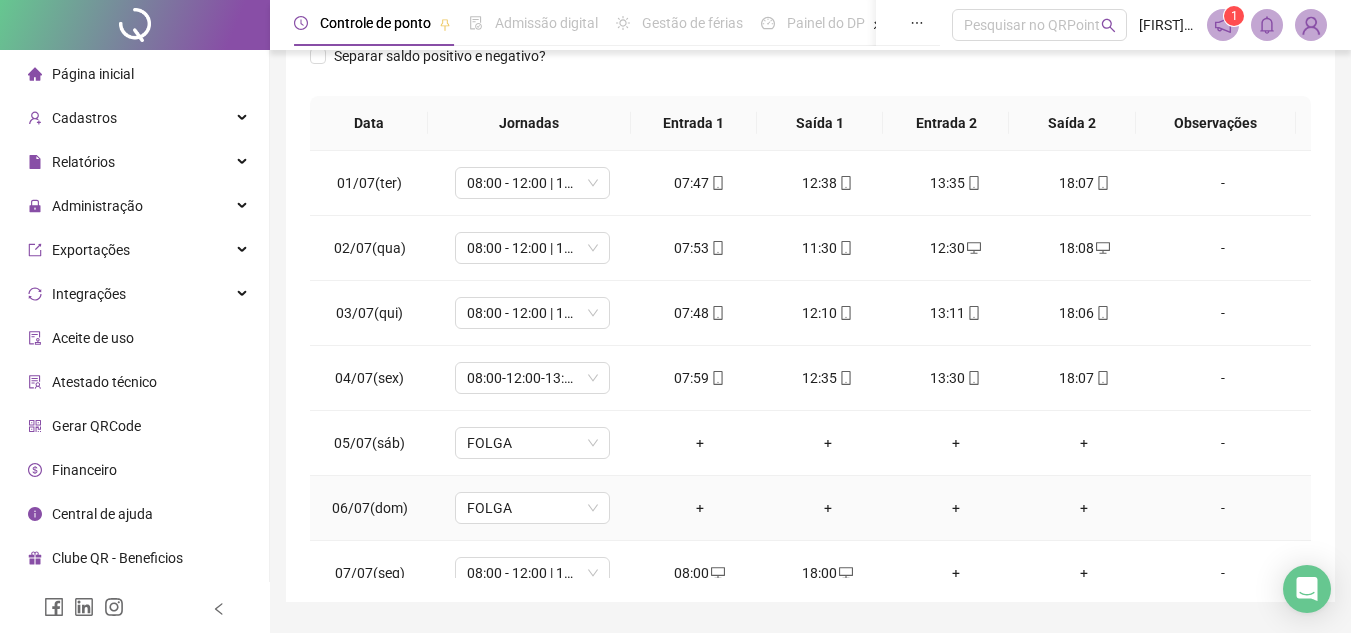 scroll, scrollTop: 365, scrollLeft: 0, axis: vertical 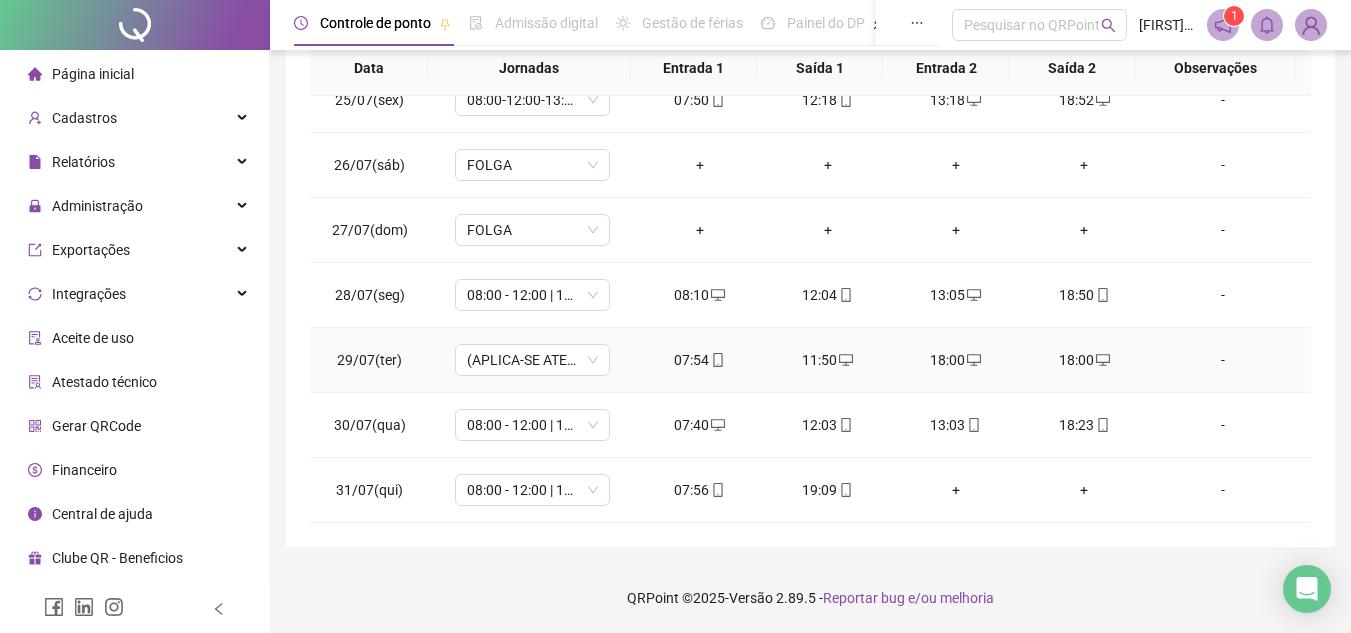 click on "-" at bounding box center (1223, 360) 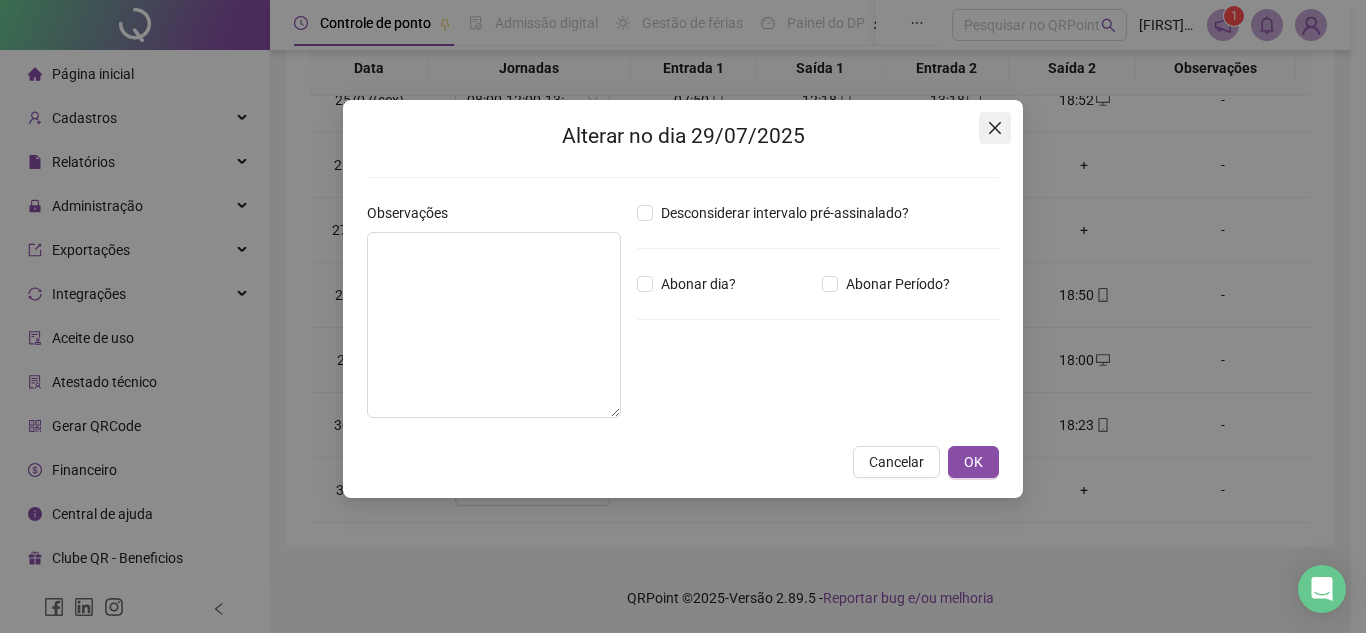 click 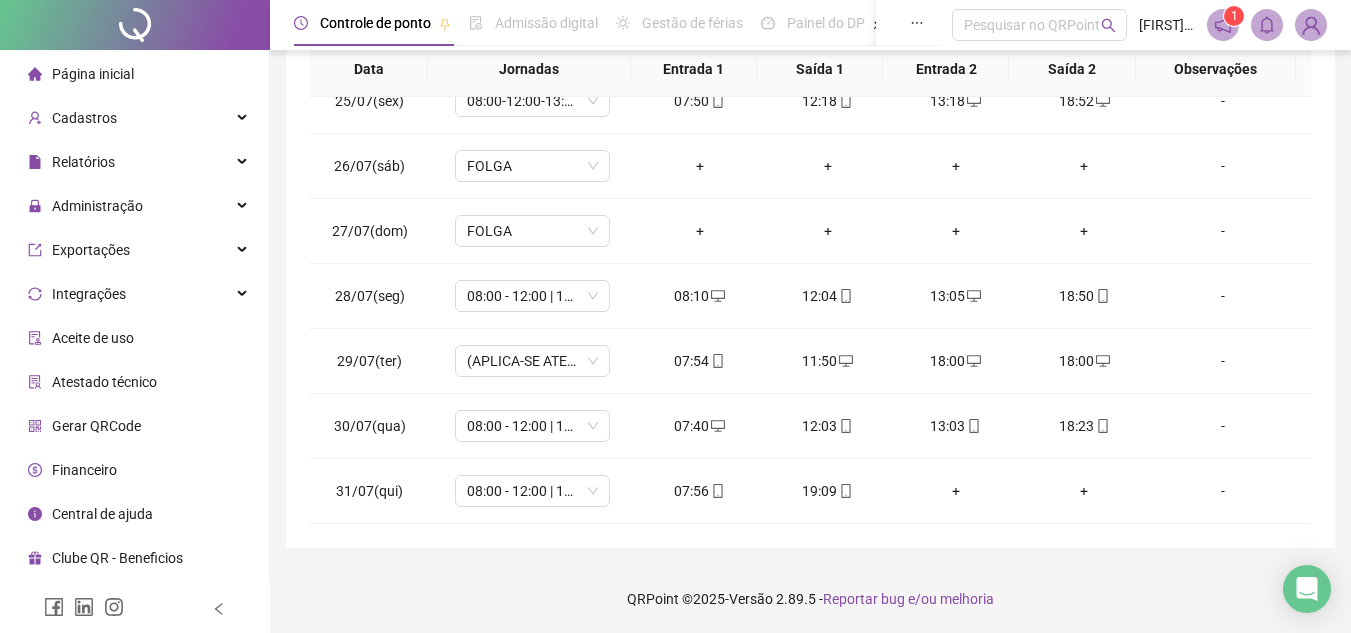 scroll, scrollTop: 365, scrollLeft: 0, axis: vertical 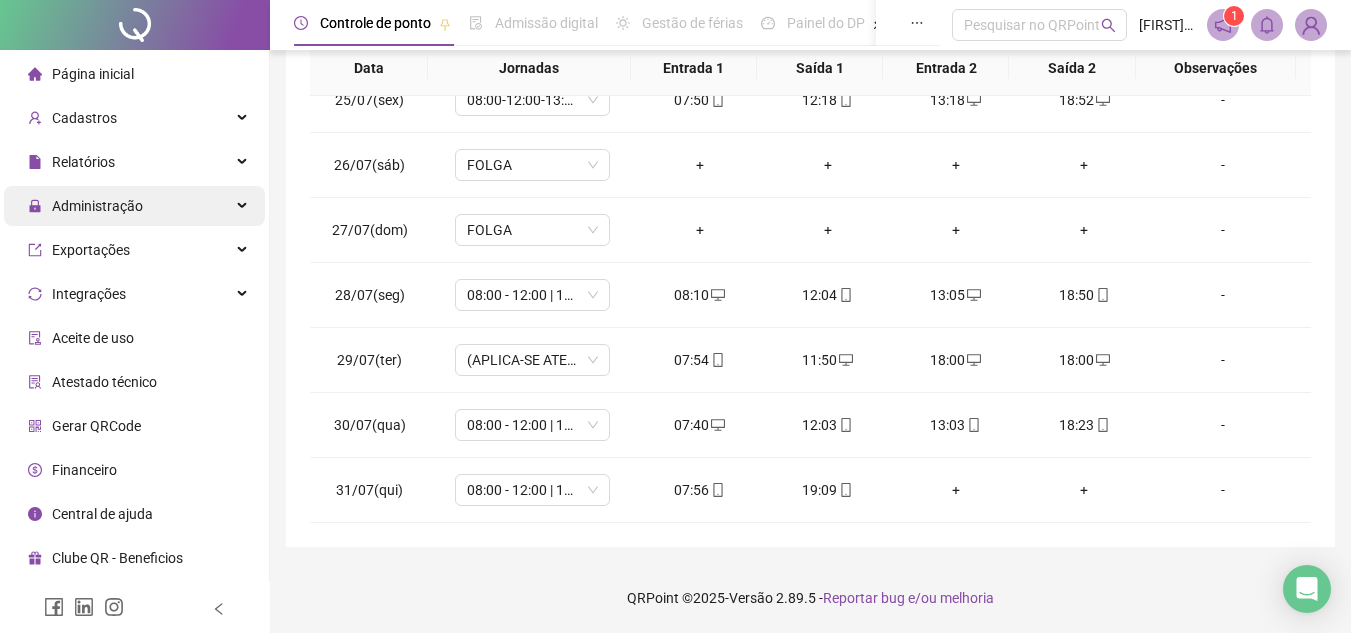 click on "Administração" at bounding box center [97, 206] 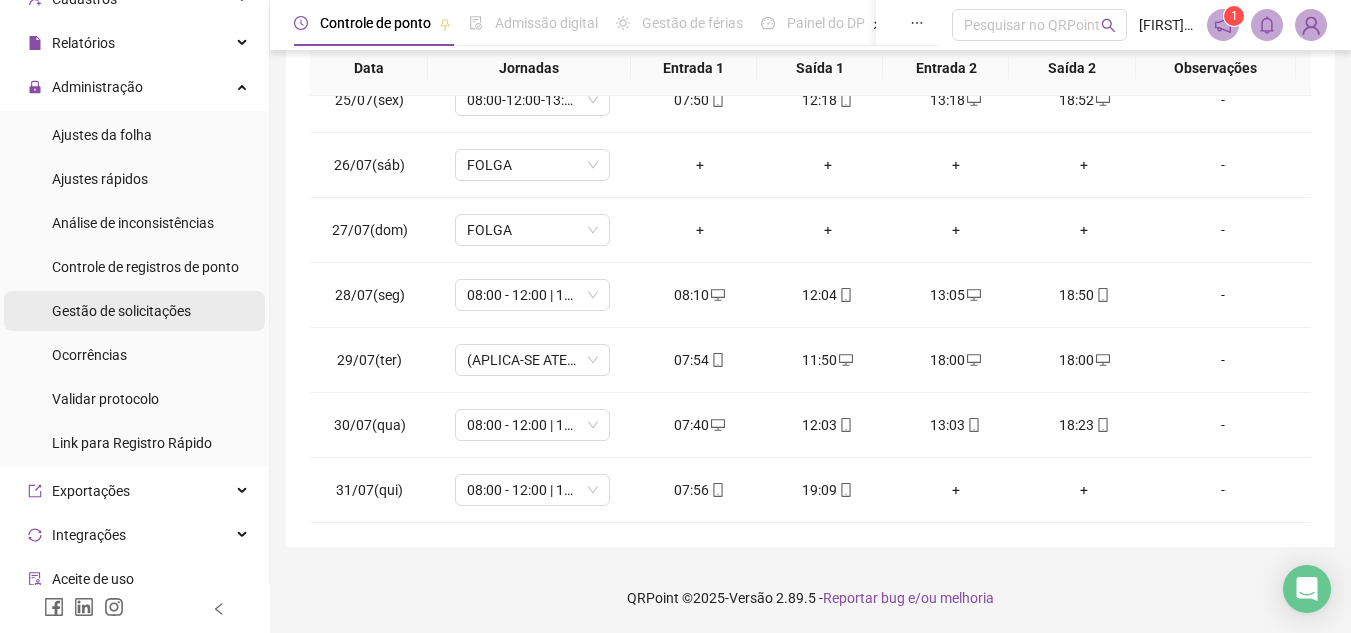 scroll, scrollTop: 100, scrollLeft: 0, axis: vertical 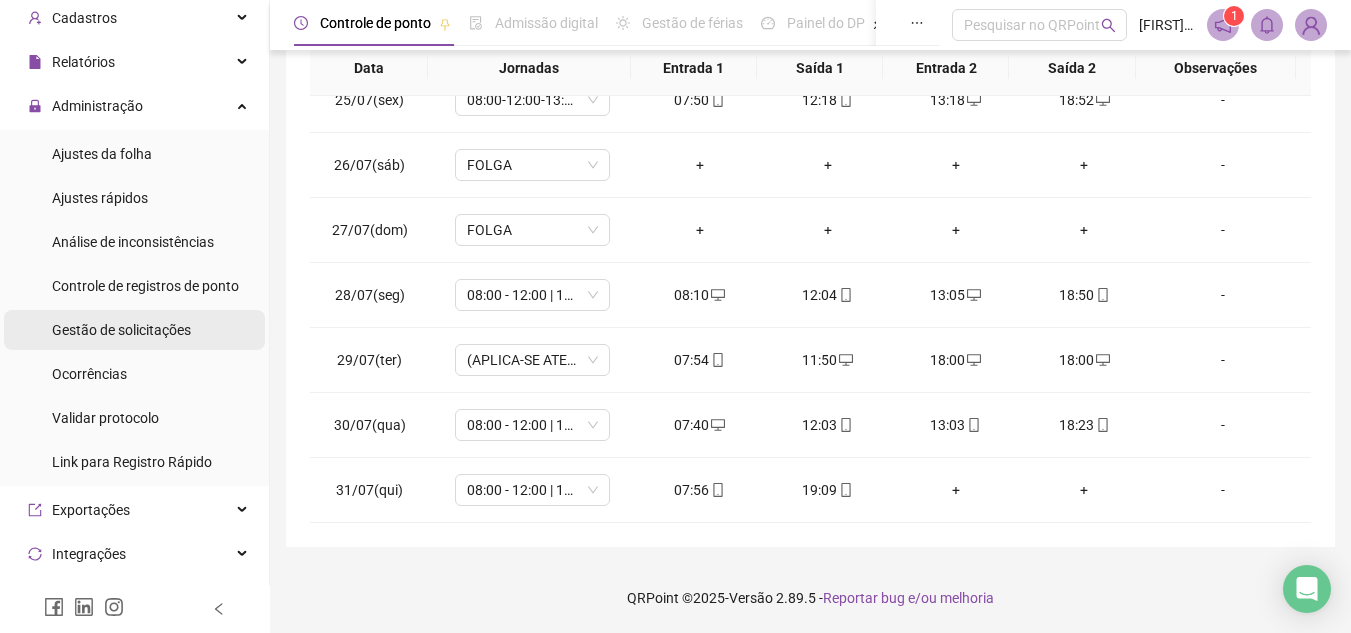 click on "Gestão de solicitações" at bounding box center (121, 330) 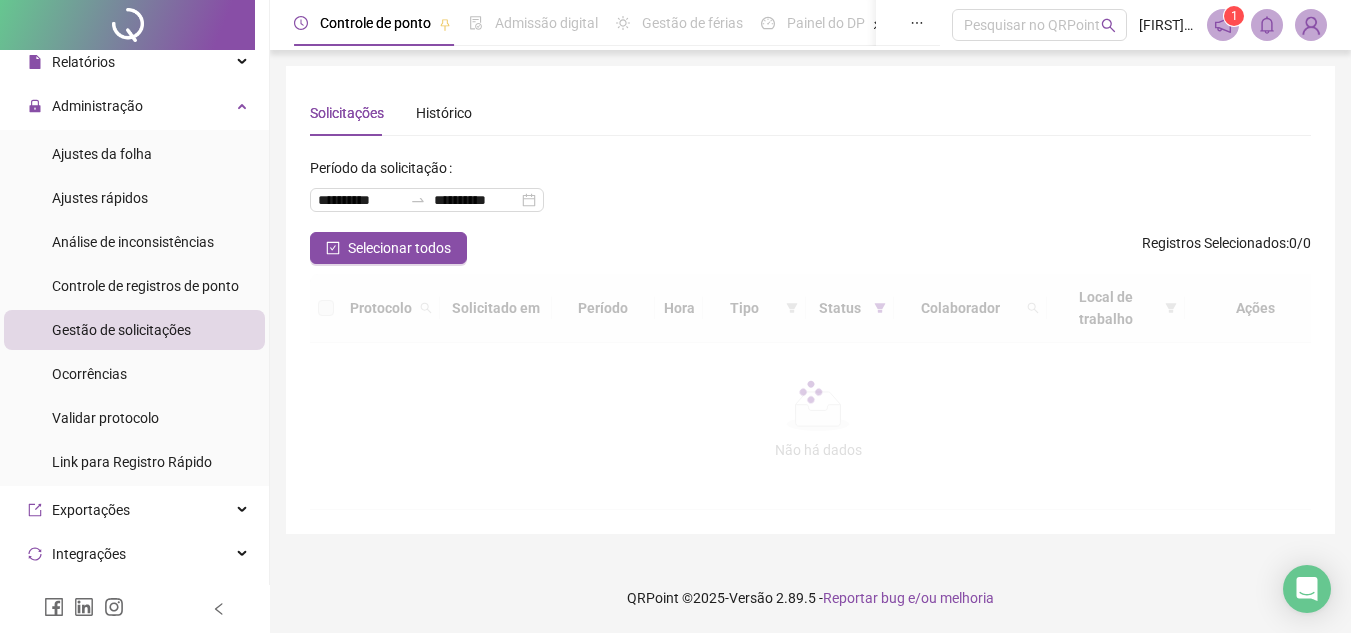 scroll, scrollTop: 0, scrollLeft: 0, axis: both 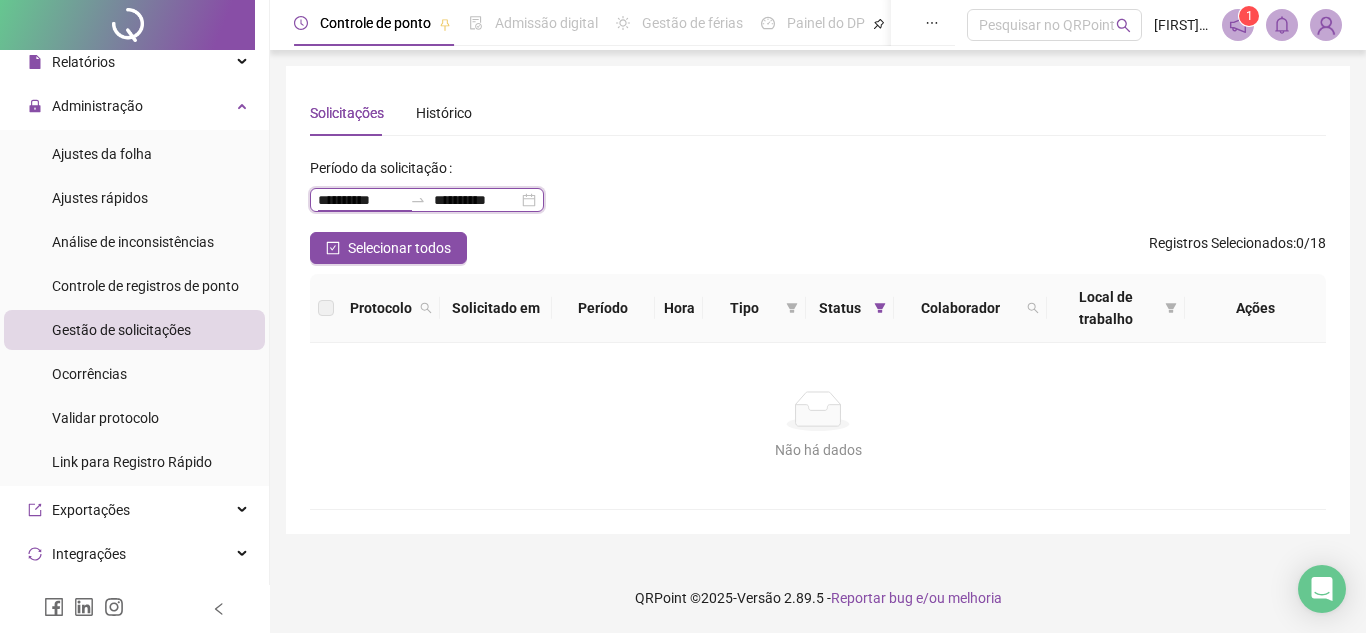 click on "**********" at bounding box center (360, 200) 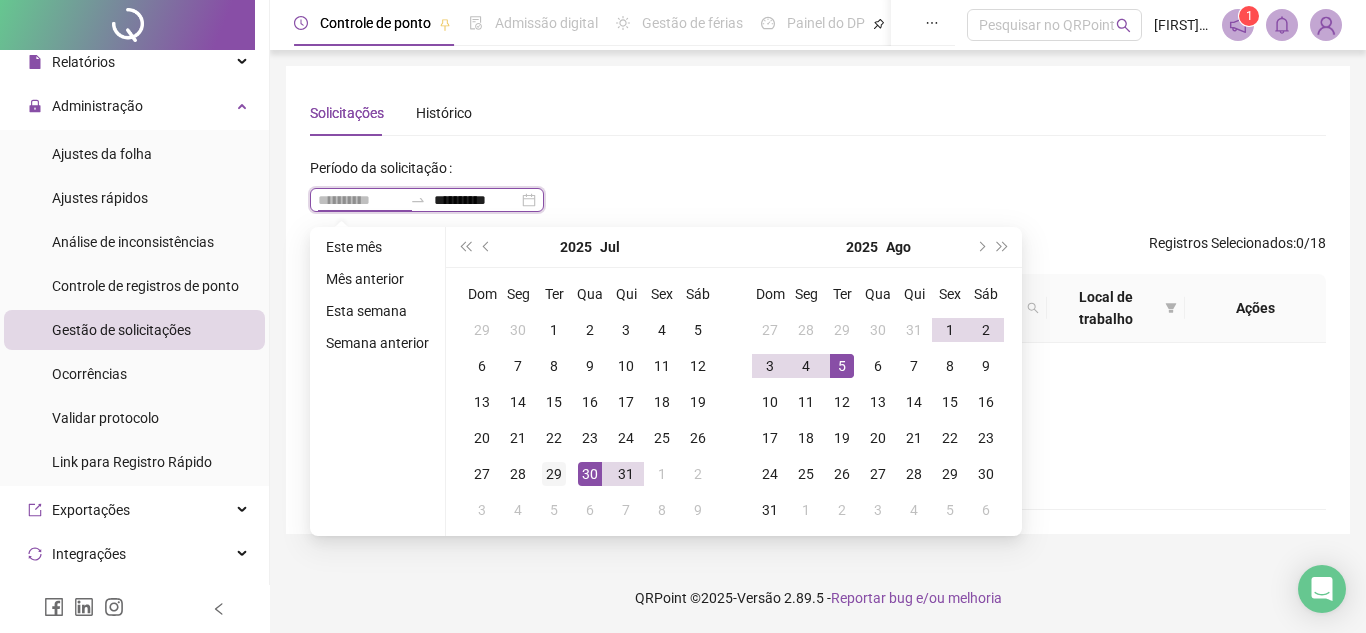 type on "**********" 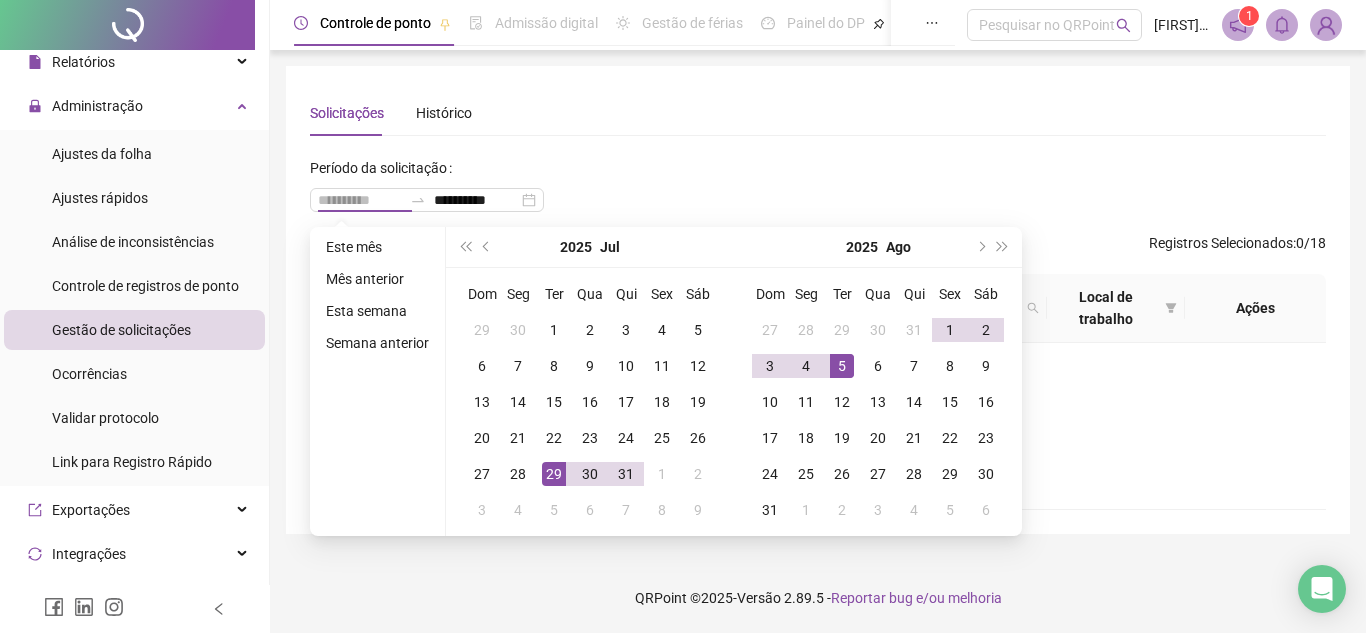 click on "29" at bounding box center (554, 474) 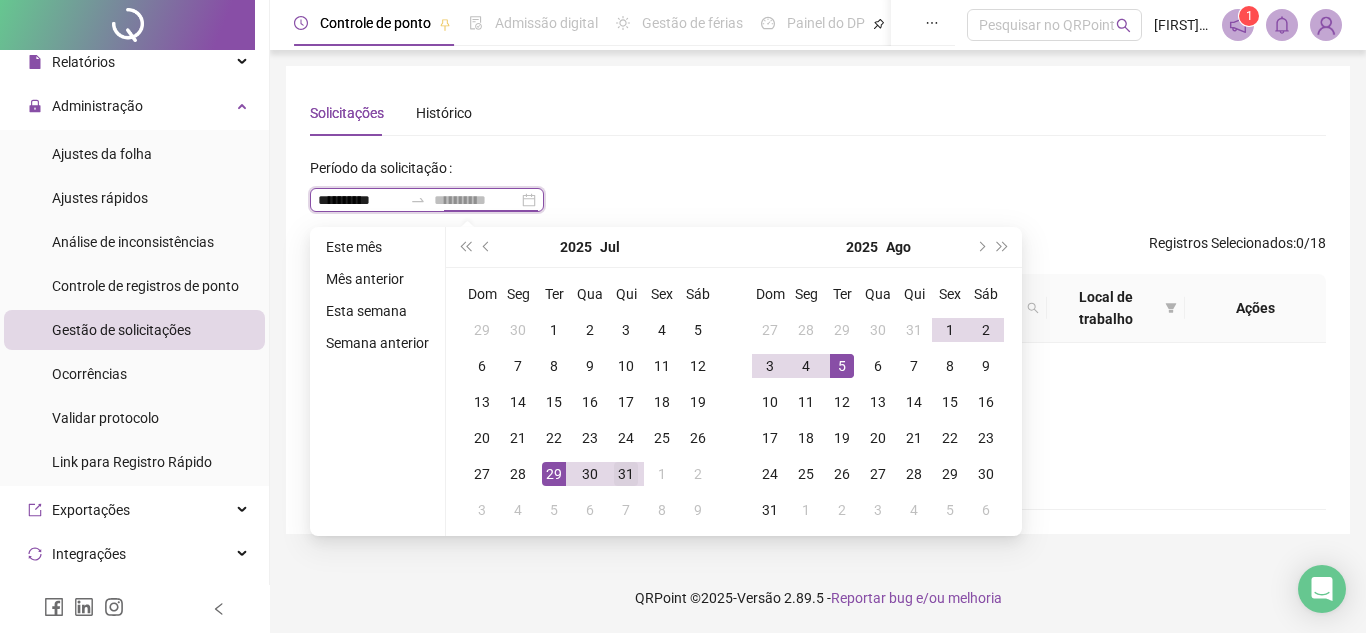 type on "**********" 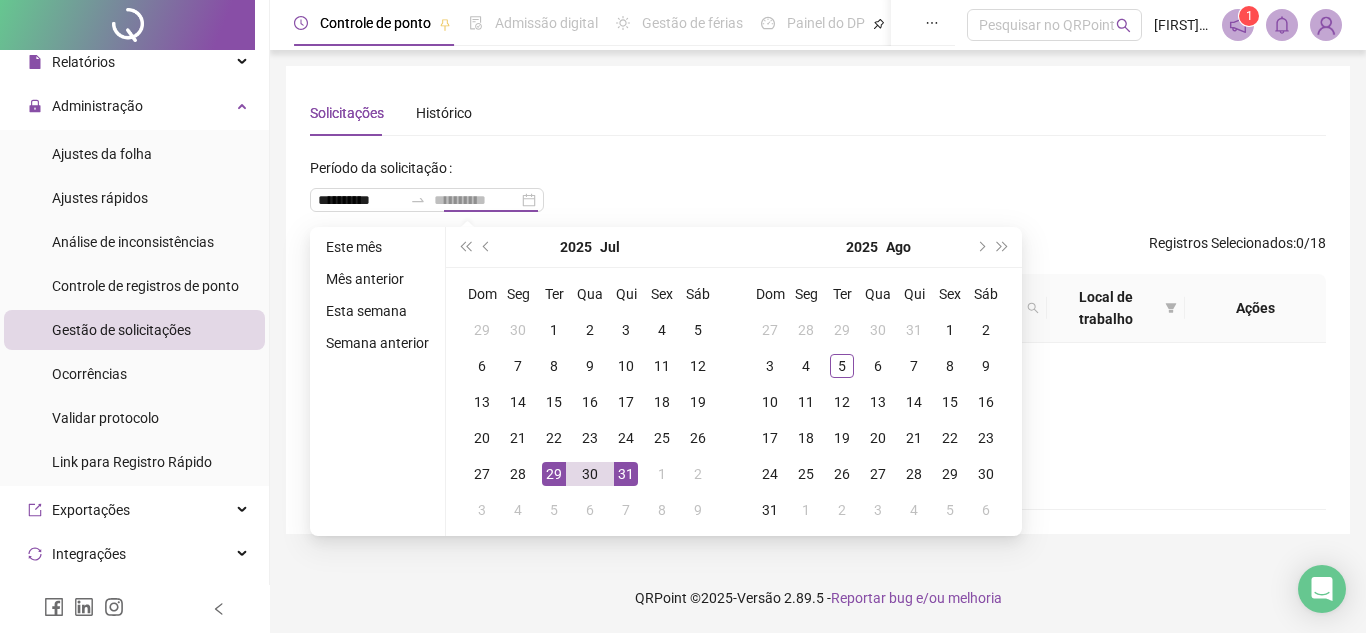 click on "31" at bounding box center [626, 474] 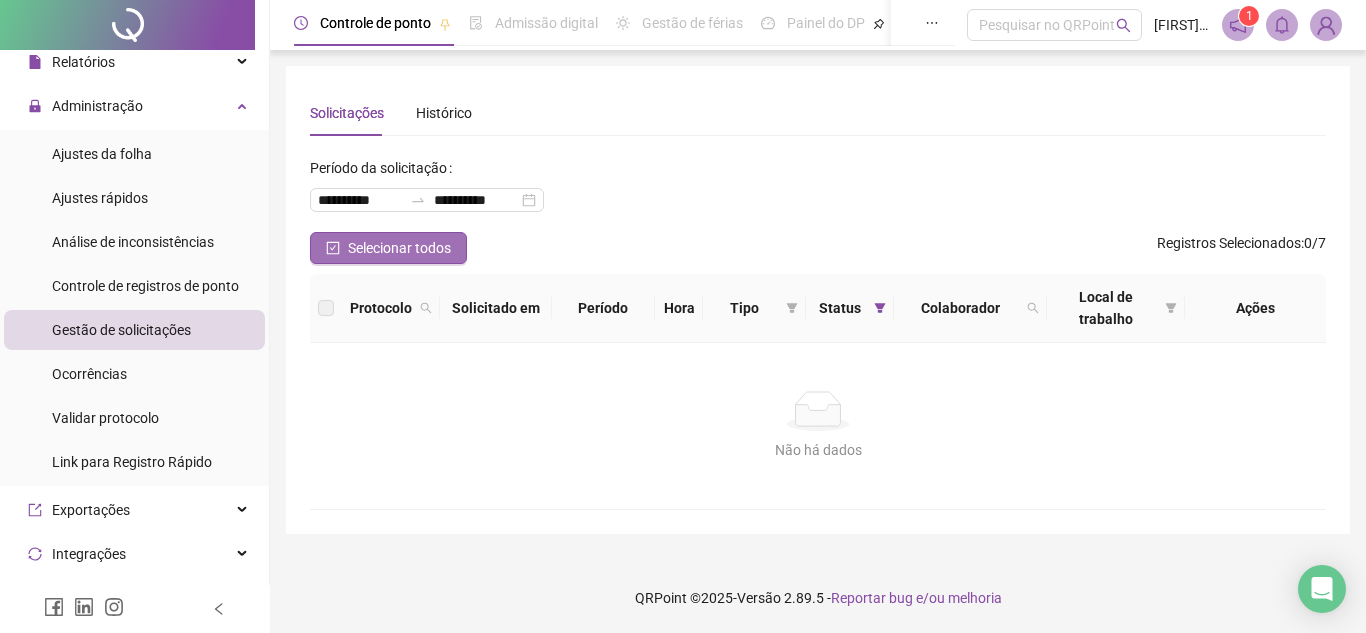 click on "Selecionar todos" at bounding box center [399, 248] 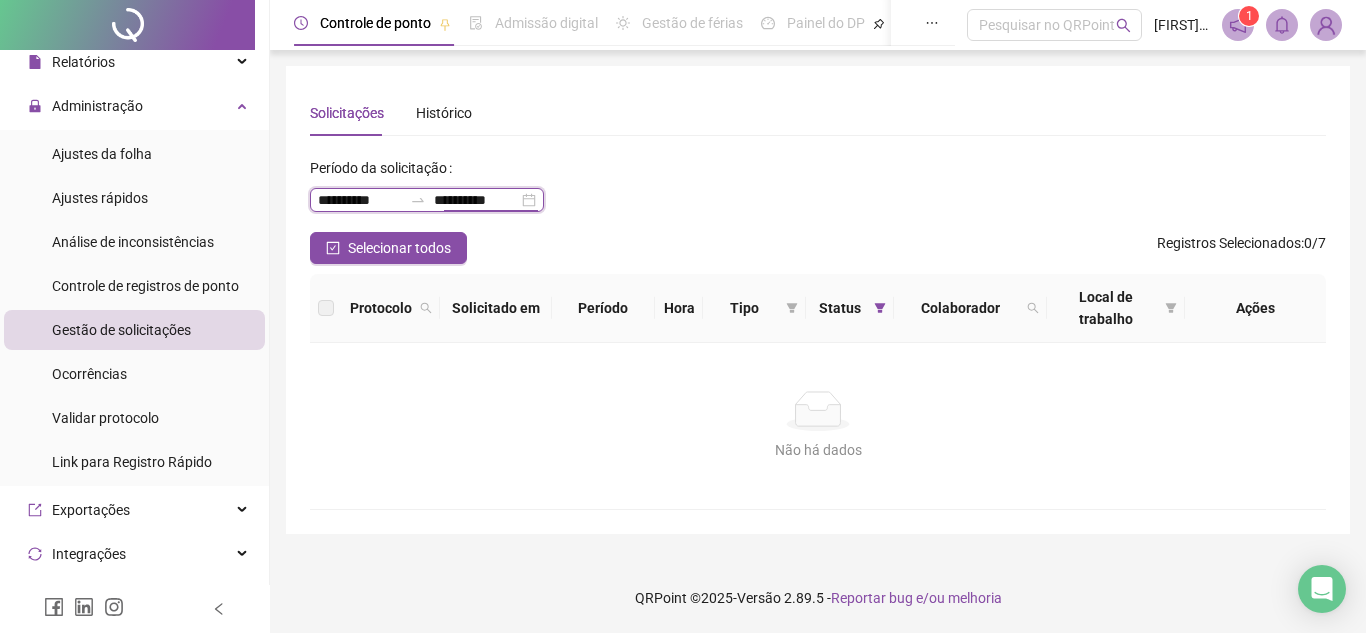 click on "**********" at bounding box center [476, 200] 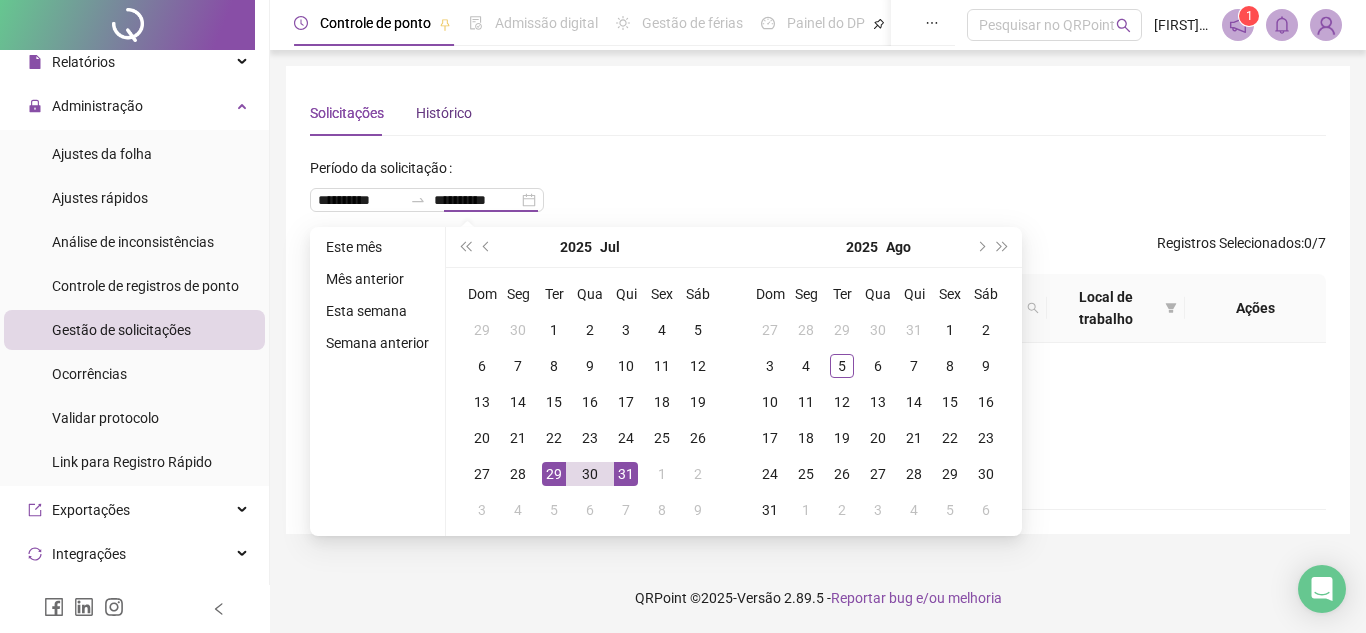 click on "Histórico" at bounding box center [444, 113] 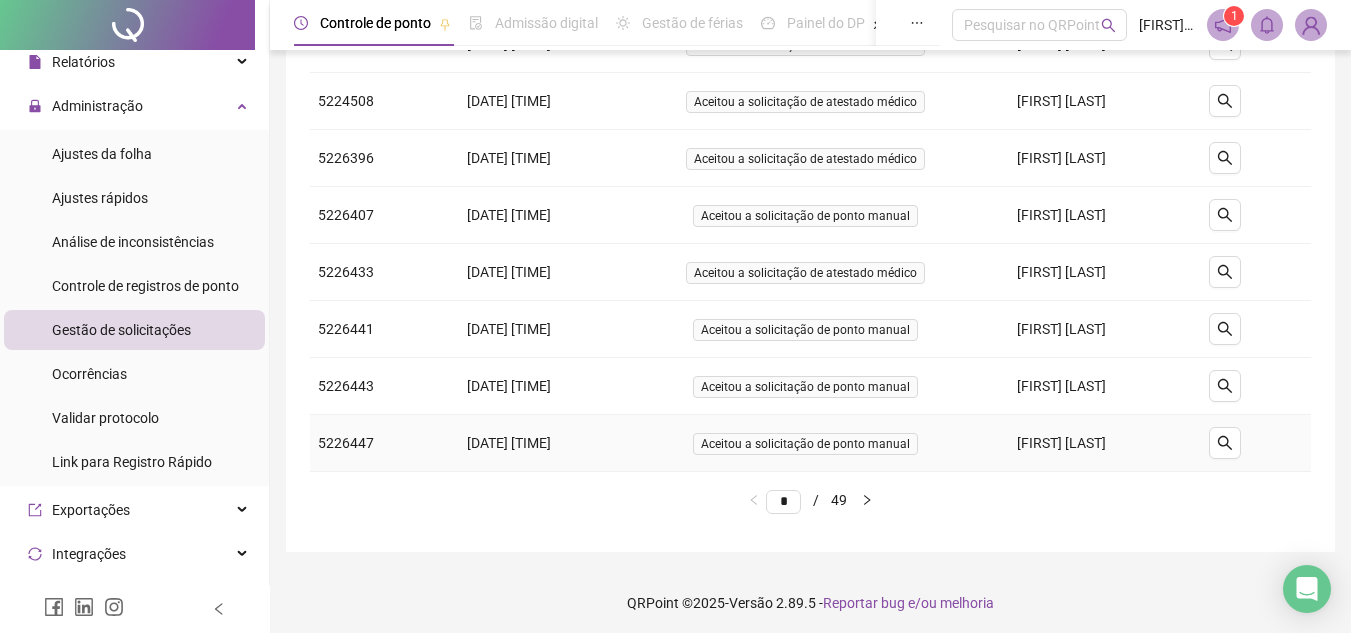 scroll, scrollTop: 305, scrollLeft: 0, axis: vertical 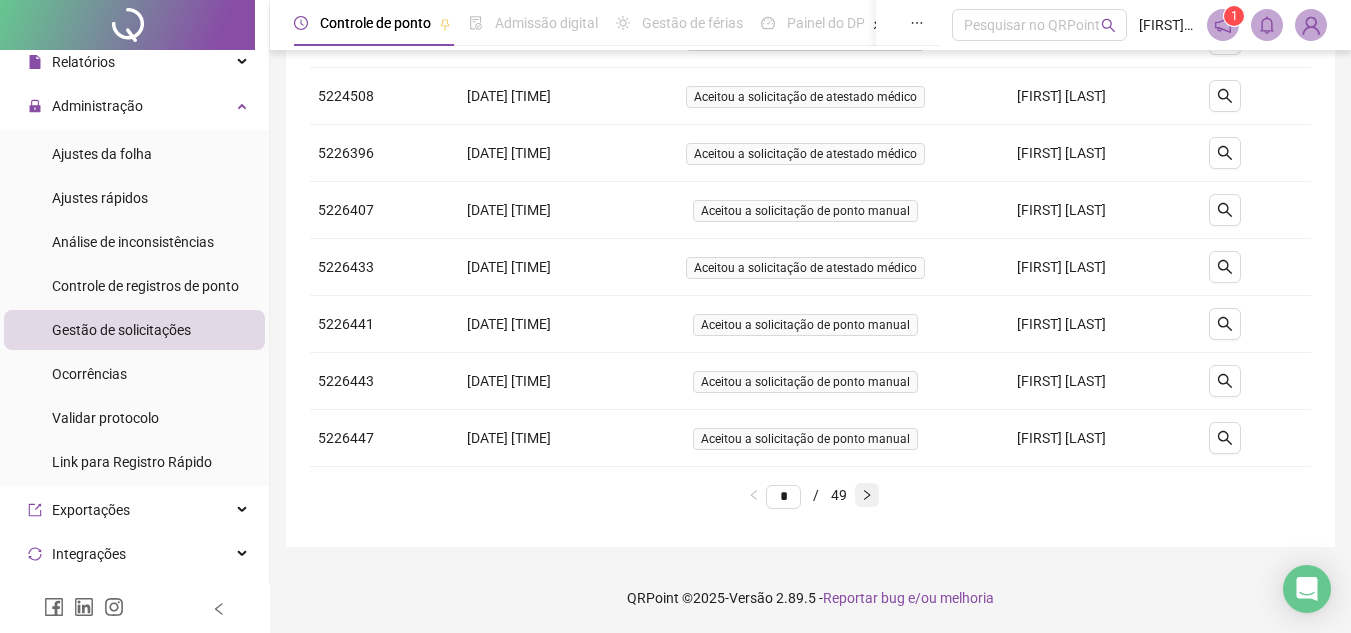 click 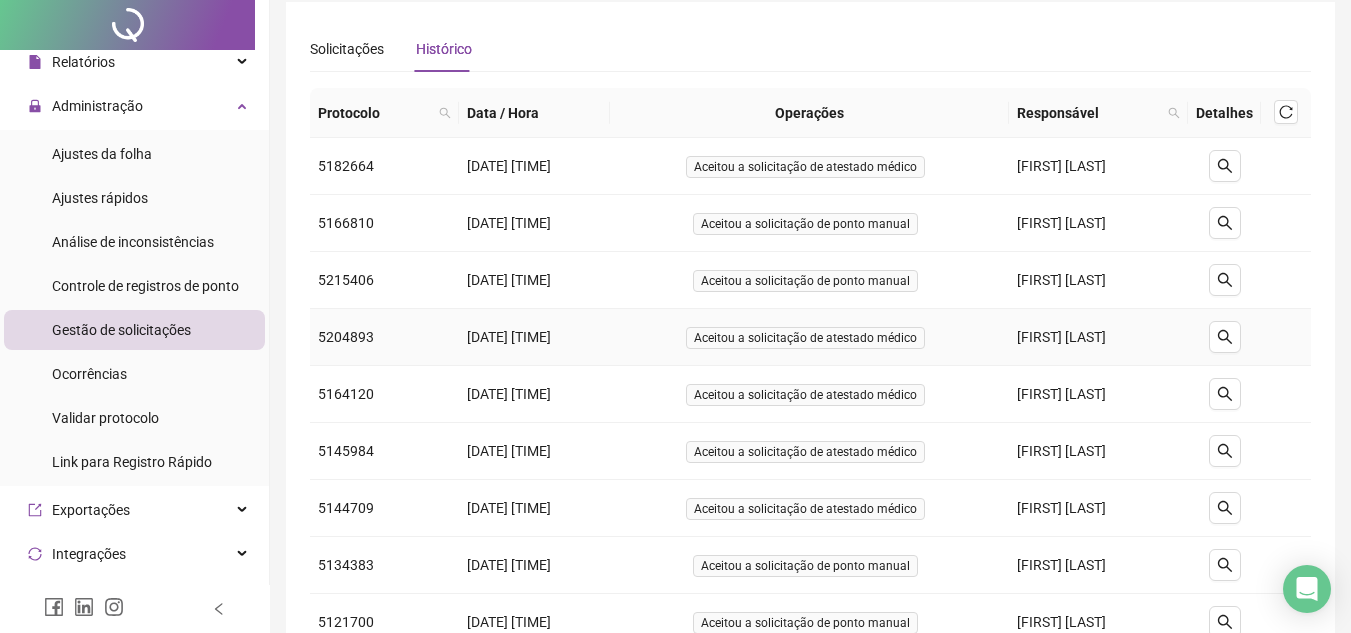 scroll, scrollTop: 100, scrollLeft: 0, axis: vertical 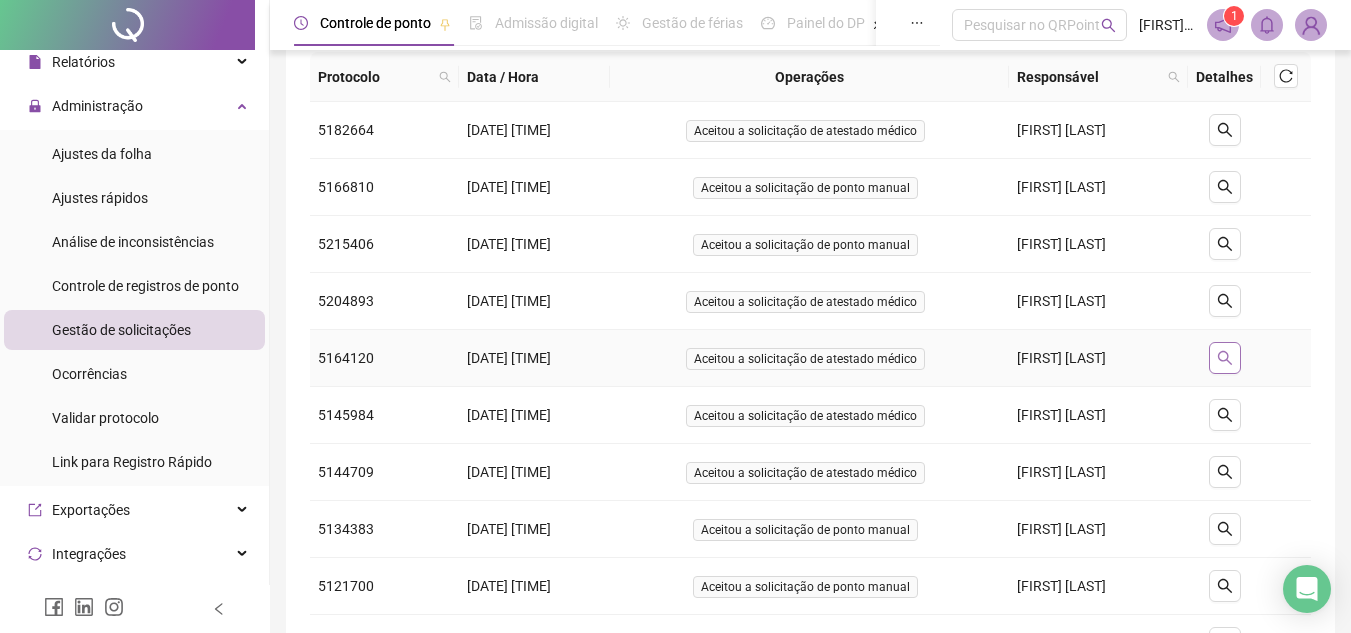 click 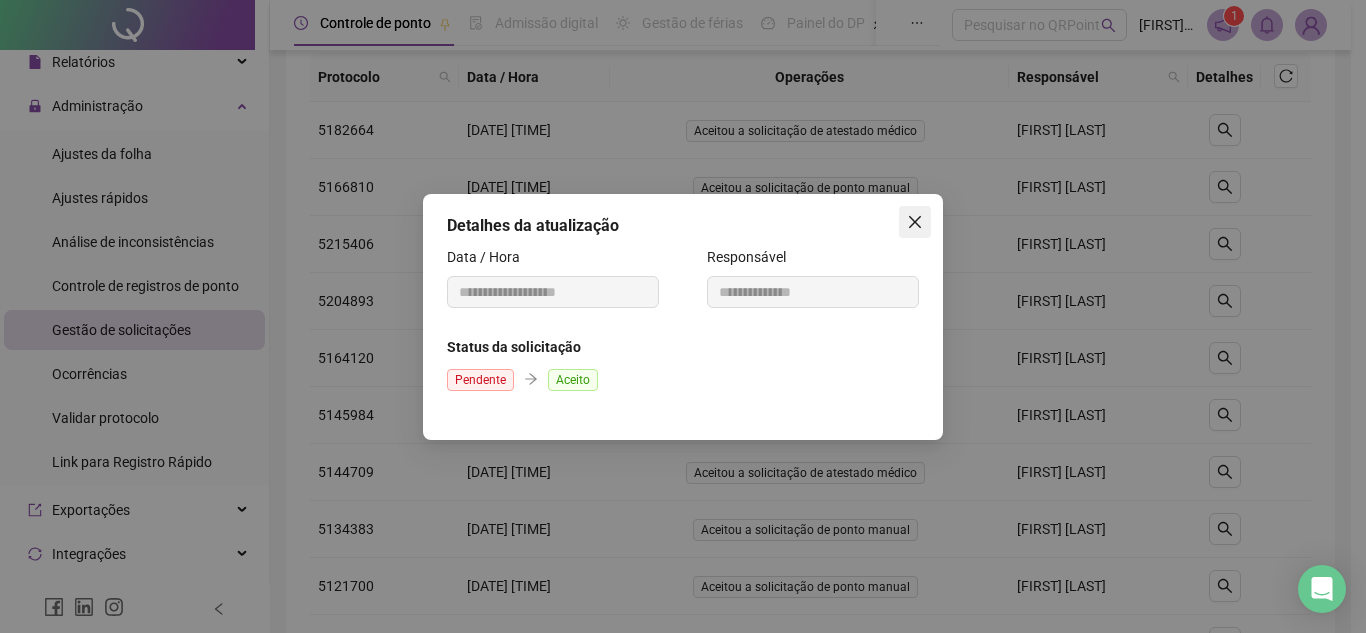 click 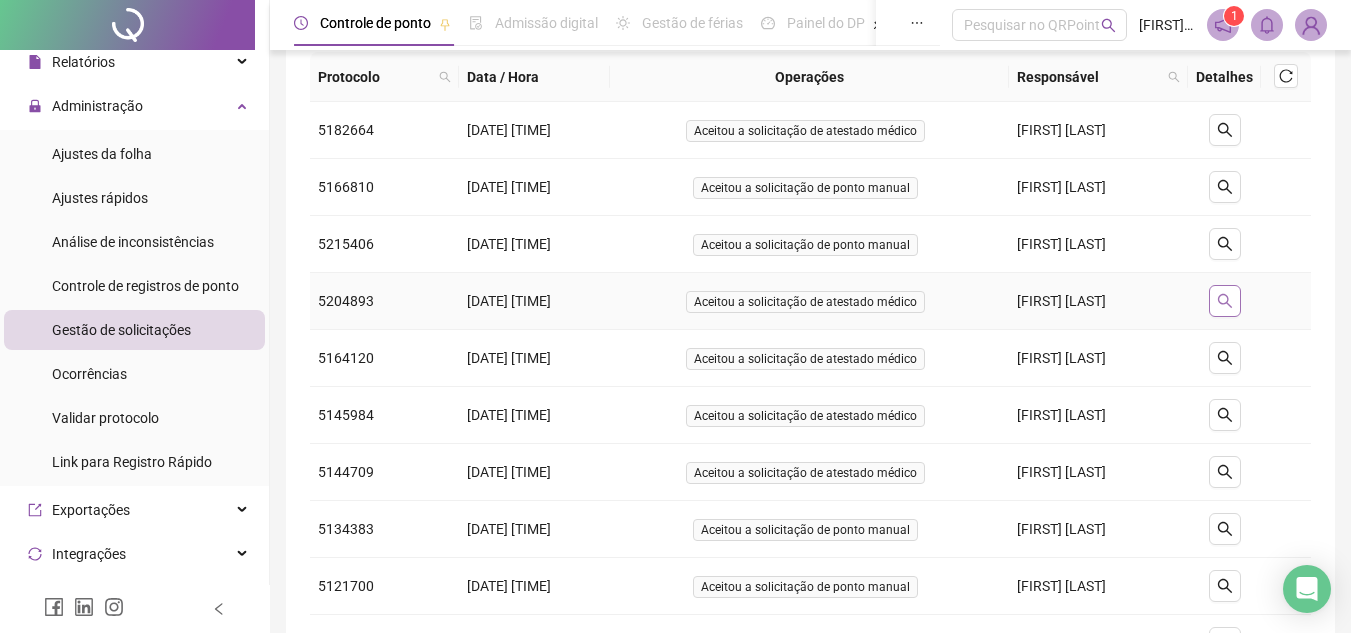 click at bounding box center [1225, 301] 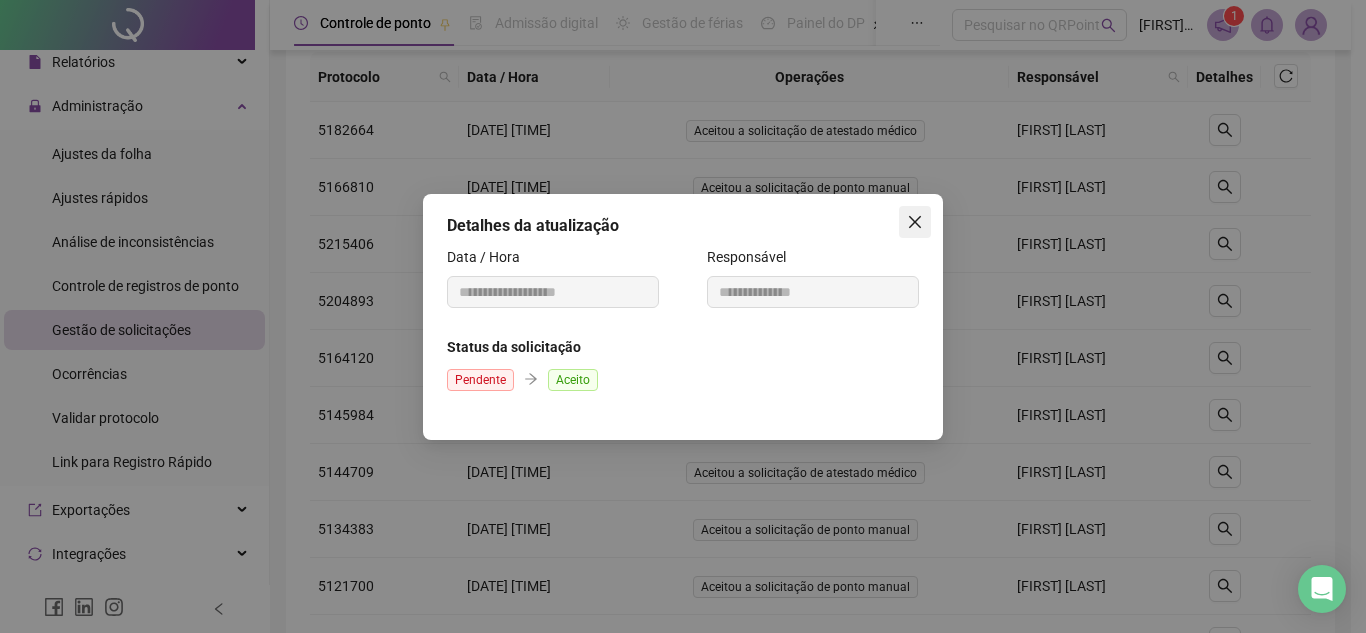 click 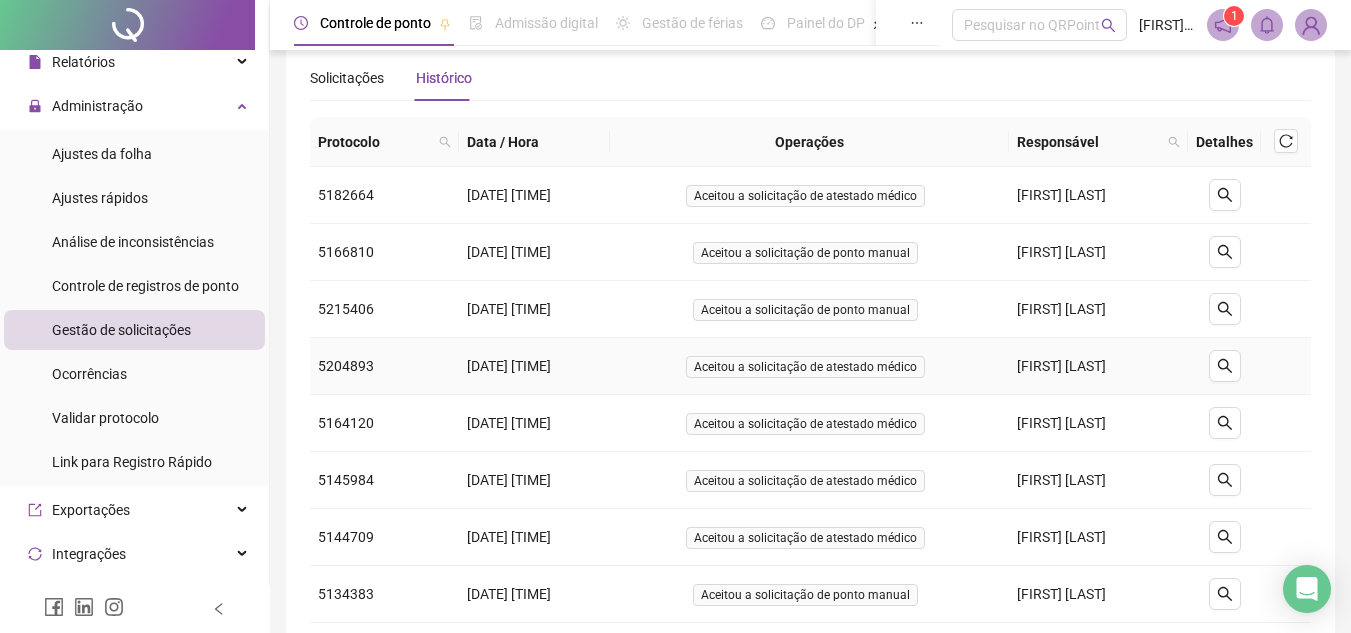 scroll, scrollTop: 0, scrollLeft: 0, axis: both 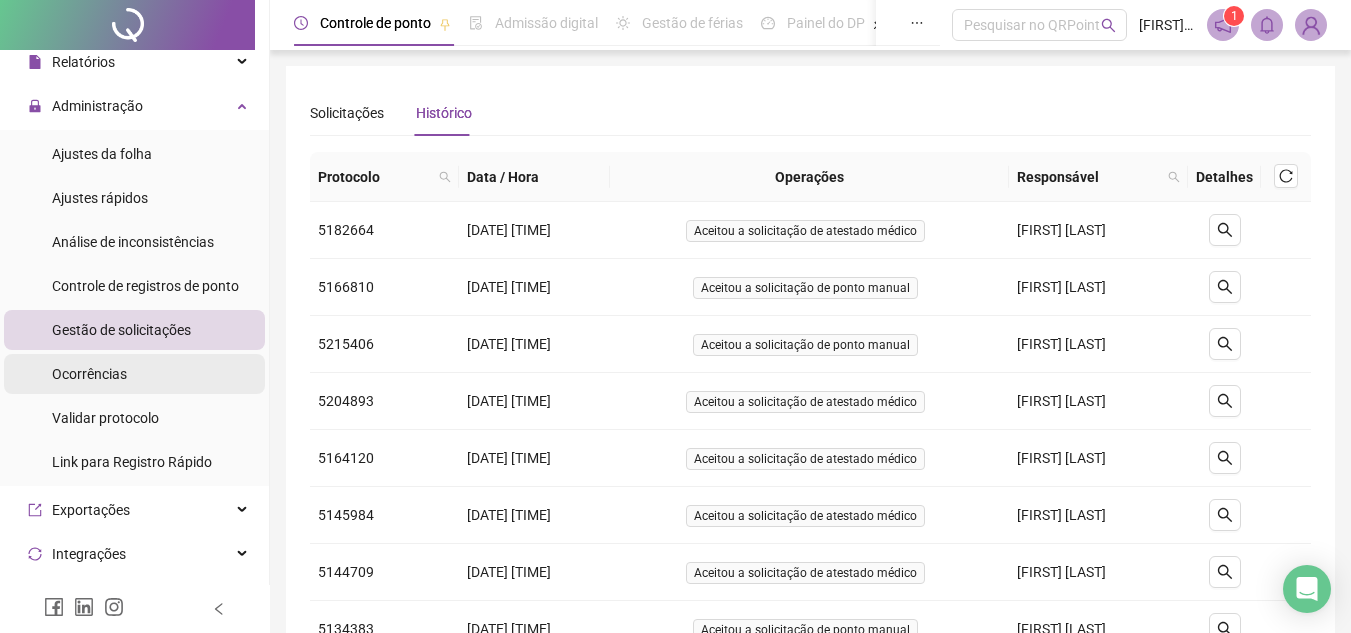 click on "Ocorrências" at bounding box center [89, 374] 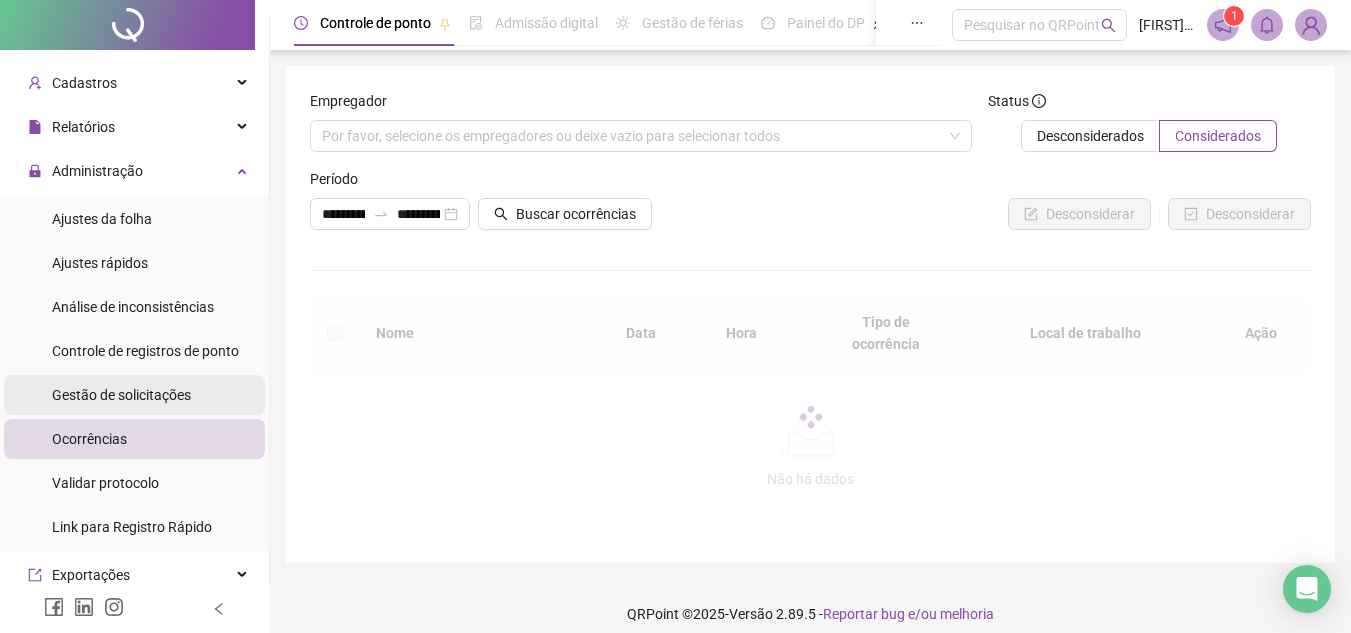 scroll, scrollTop: 0, scrollLeft: 0, axis: both 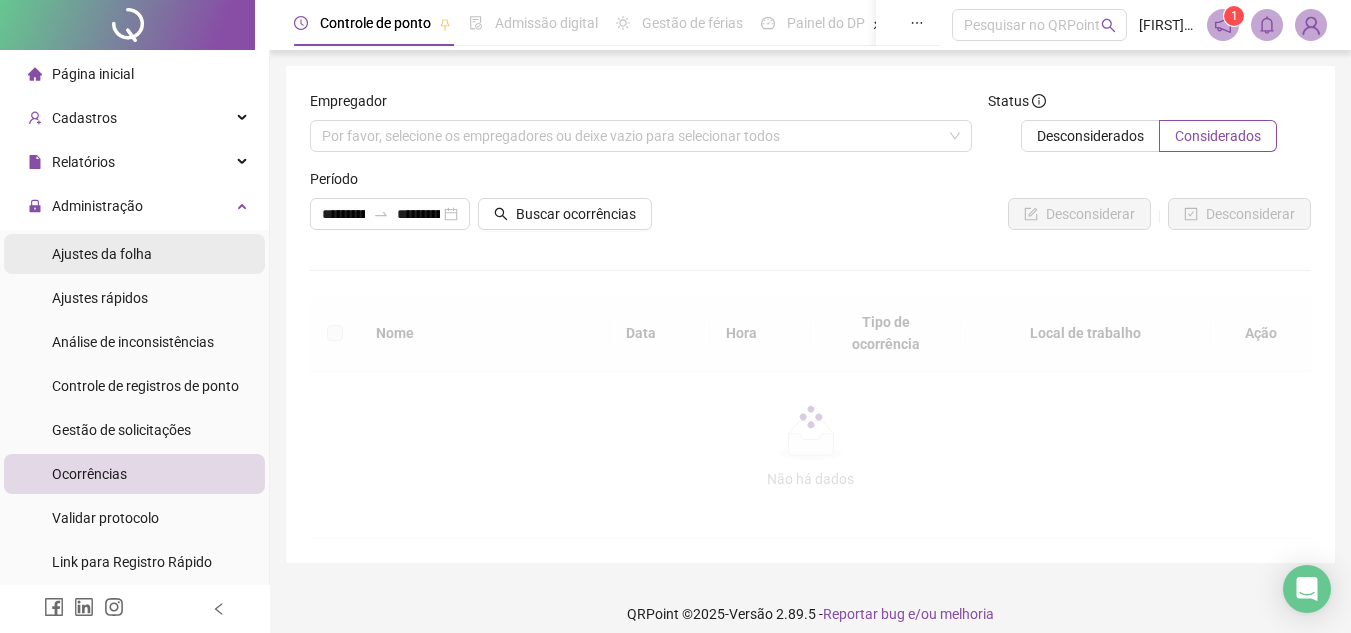 click on "Ajustes da folha" at bounding box center [102, 254] 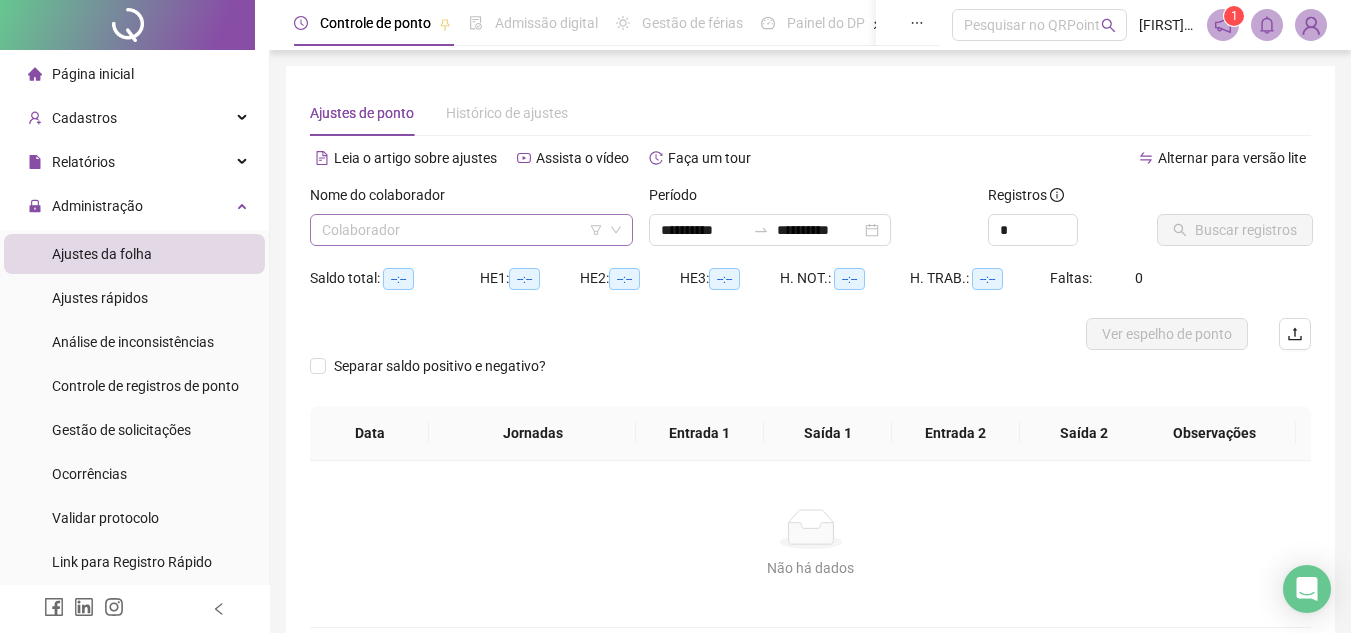 click at bounding box center (462, 230) 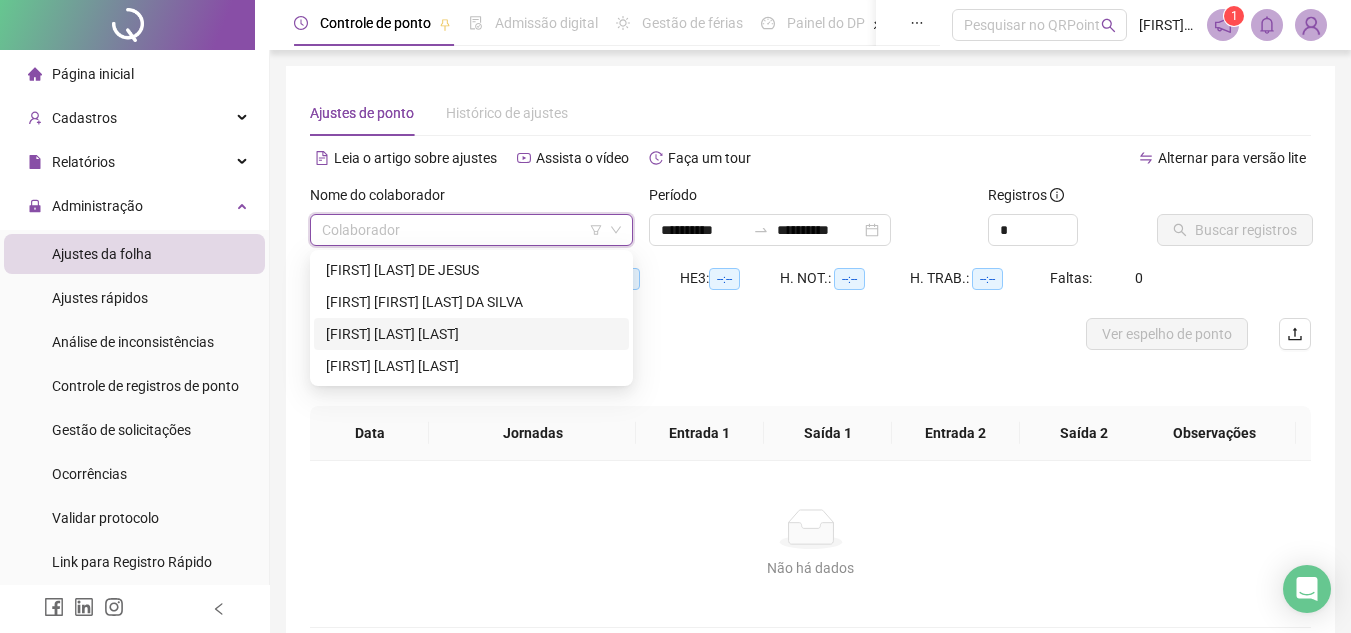 drag, startPoint x: 453, startPoint y: 334, endPoint x: 470, endPoint y: 327, distance: 18.384777 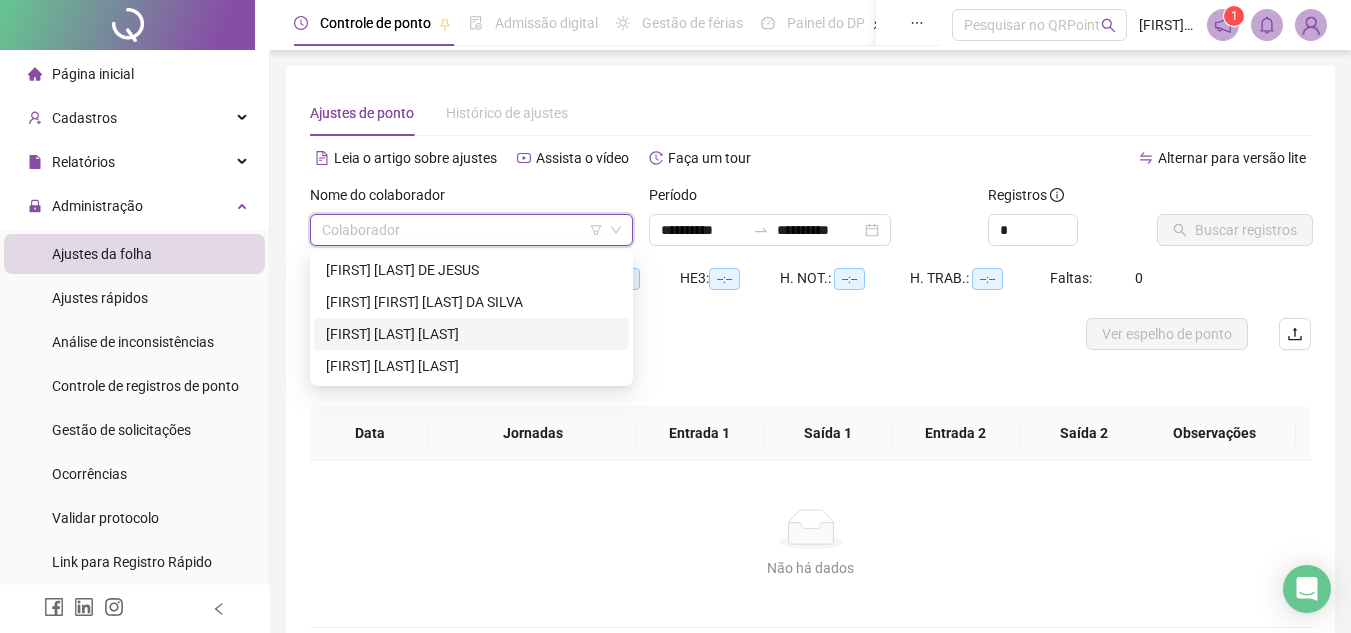 click on "[FIRST] [LAST] [LAST]" at bounding box center [471, 334] 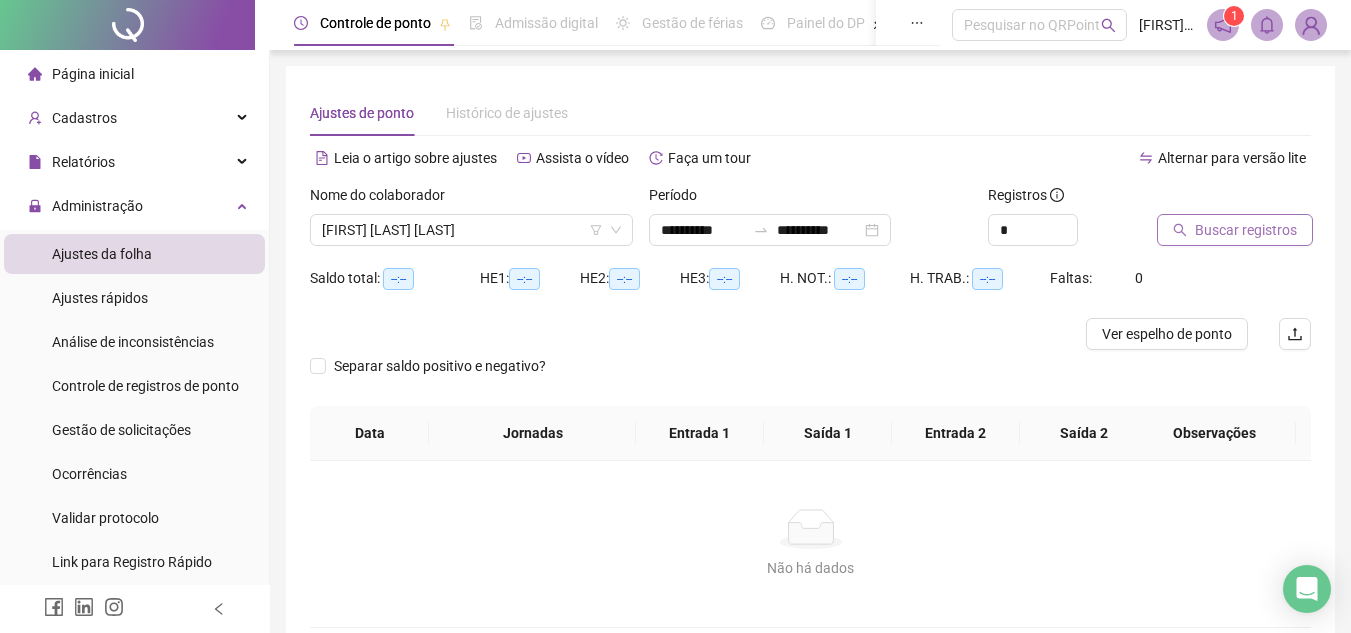 click on "Buscar registros" at bounding box center (1246, 230) 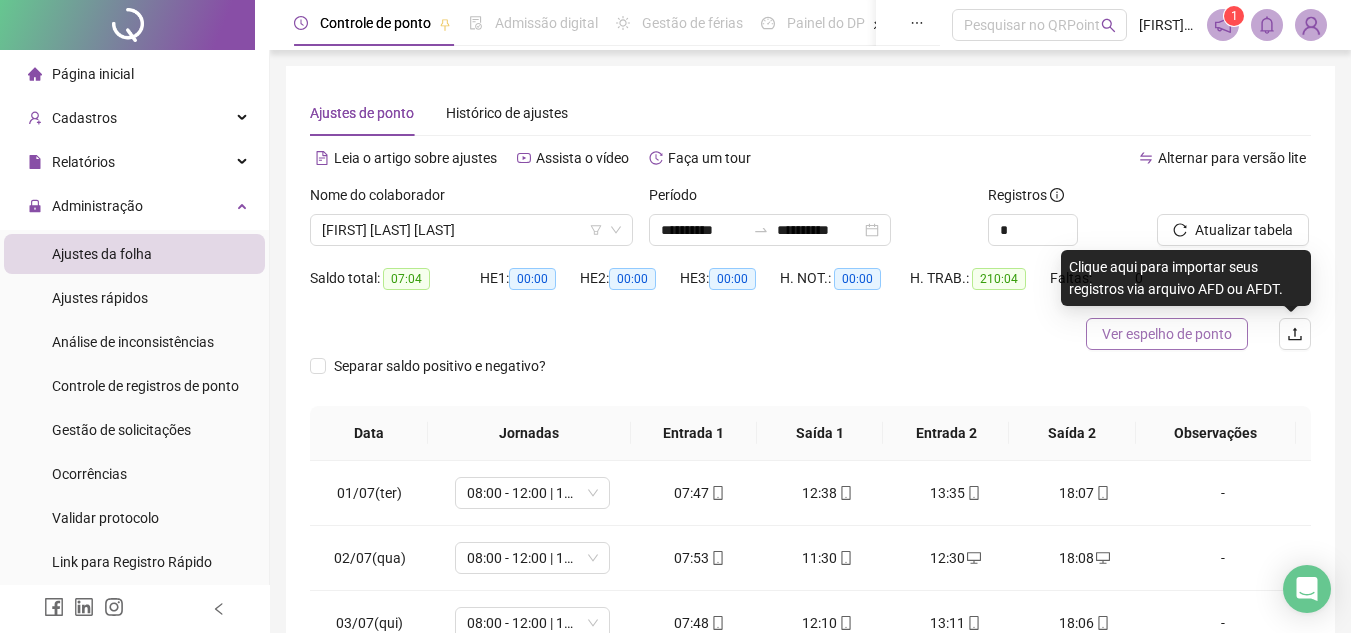 click on "Ver espelho de ponto" at bounding box center (1167, 334) 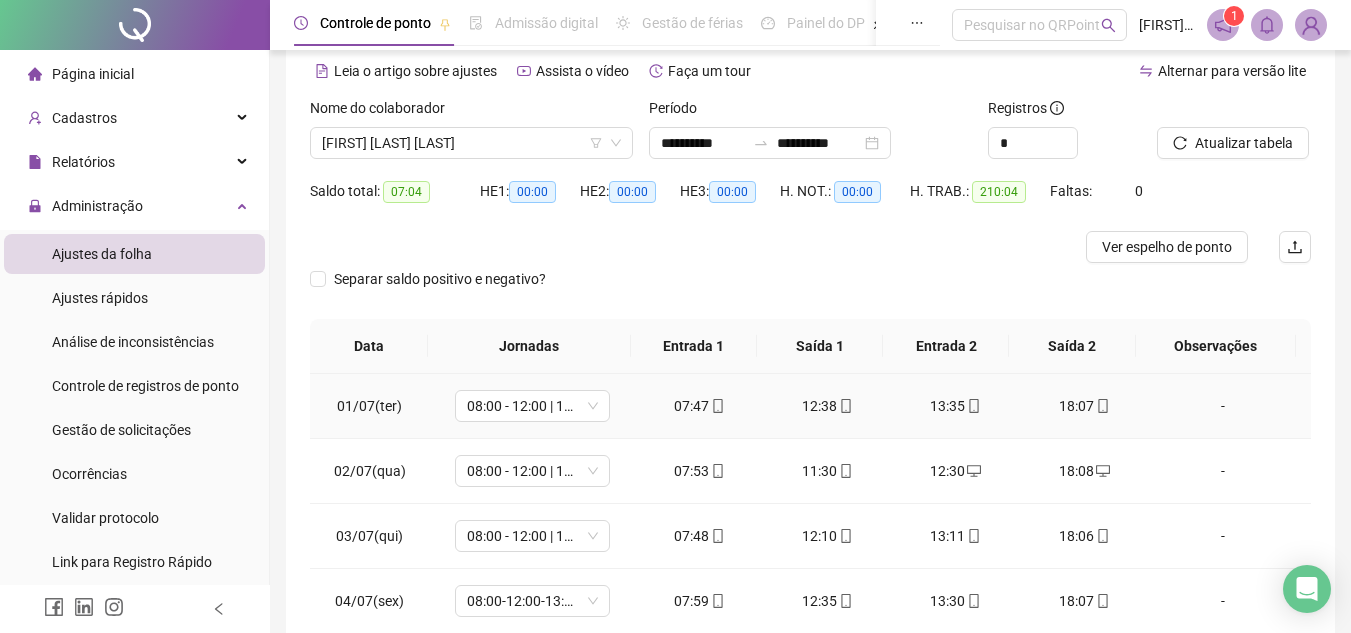 scroll, scrollTop: 200, scrollLeft: 0, axis: vertical 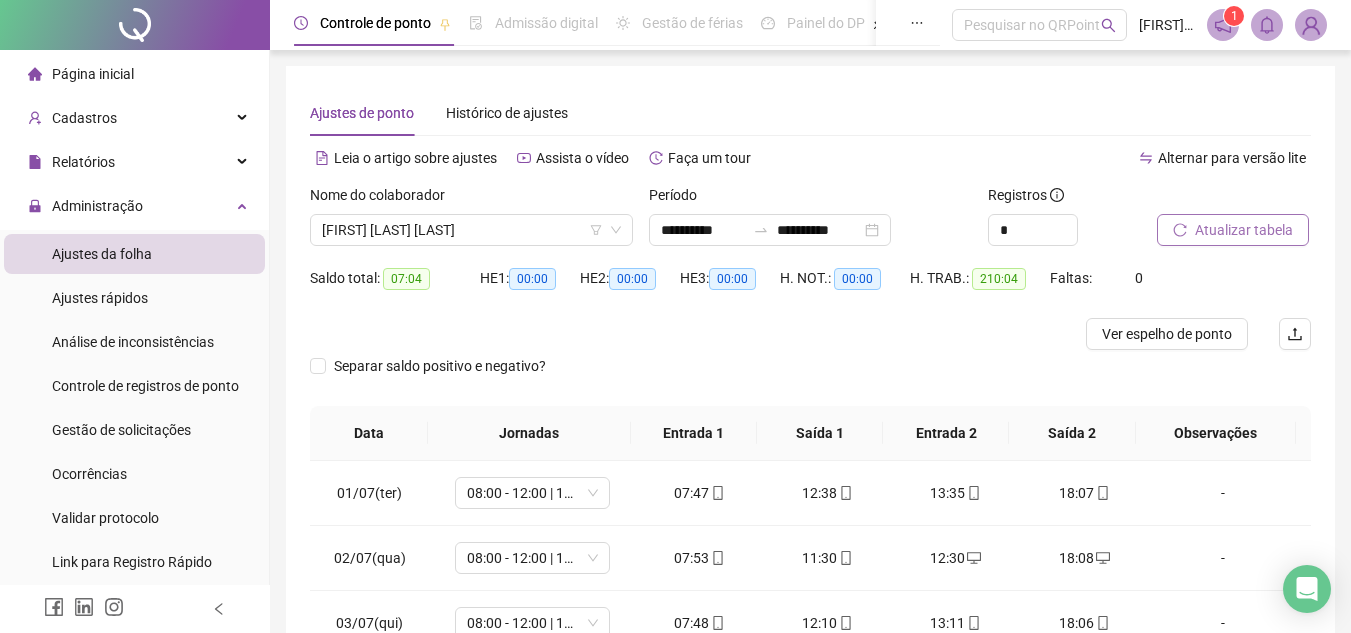 click on "Atualizar tabela" at bounding box center [1244, 230] 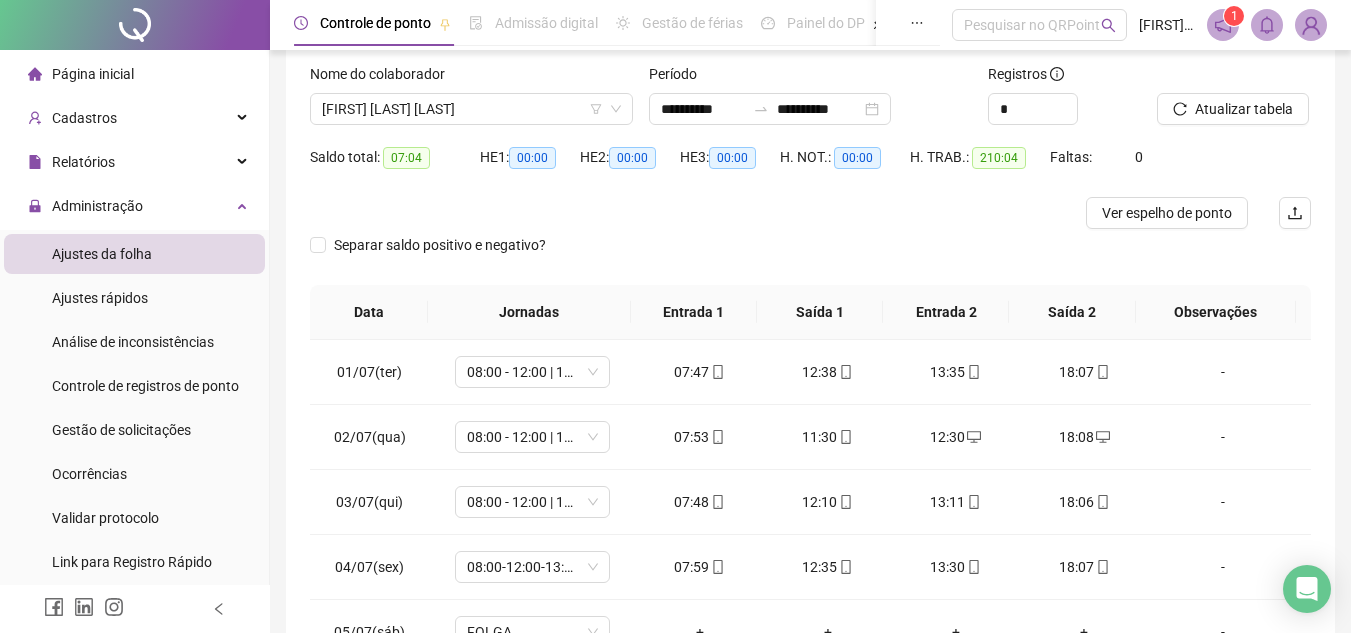 scroll, scrollTop: 365, scrollLeft: 0, axis: vertical 